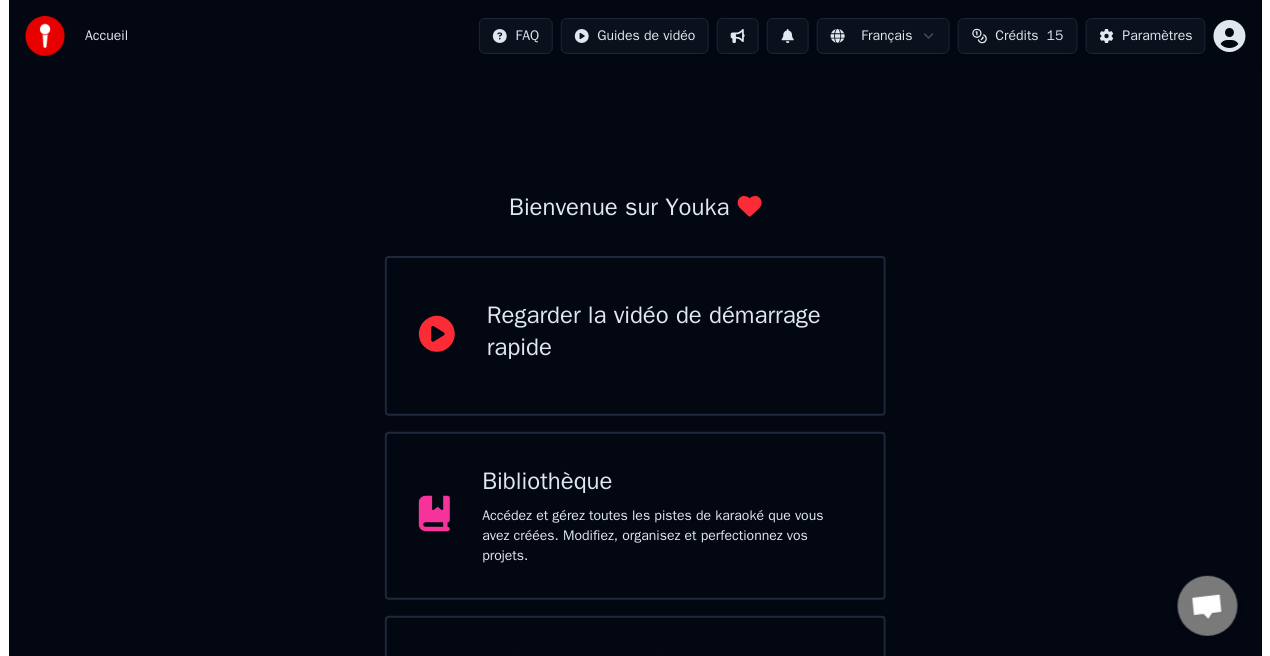 scroll, scrollTop: 139, scrollLeft: 0, axis: vertical 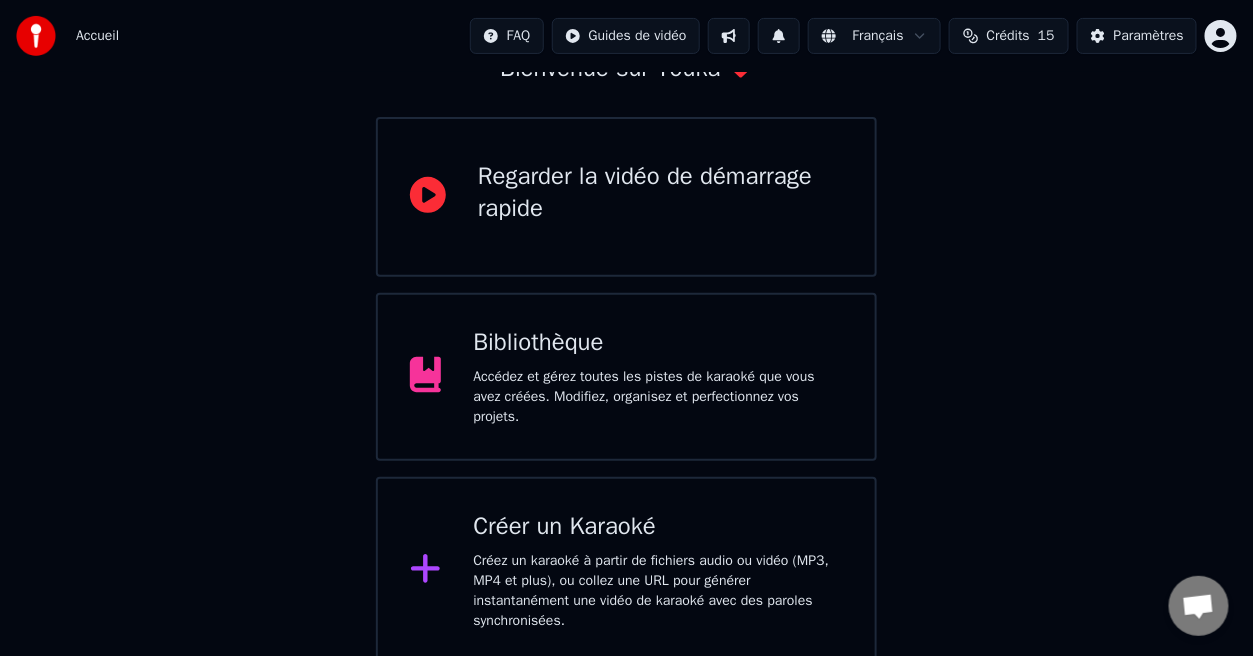 click on "Créez un karaoké à partir de fichiers audio ou vidéo (MP3, MP4 et plus), ou collez une URL pour générer instantanément une vidéo de karaoké avec des paroles synchronisées." at bounding box center [658, 591] 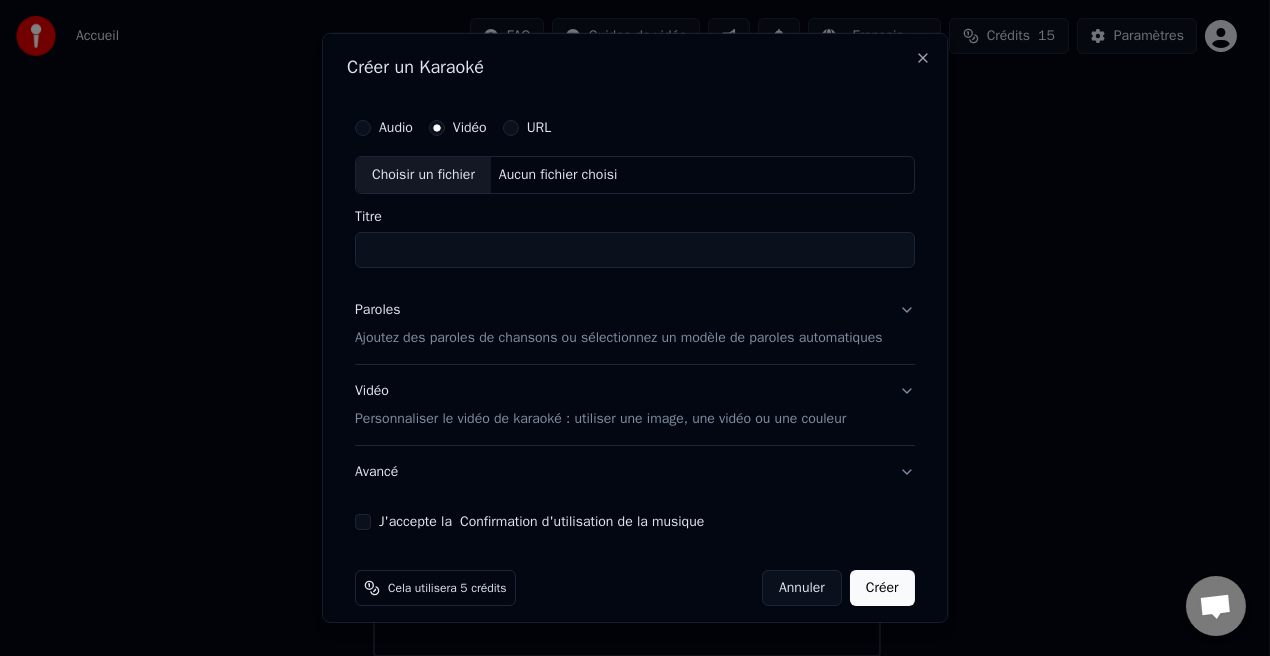 click on "Vidéo" at bounding box center (470, 128) 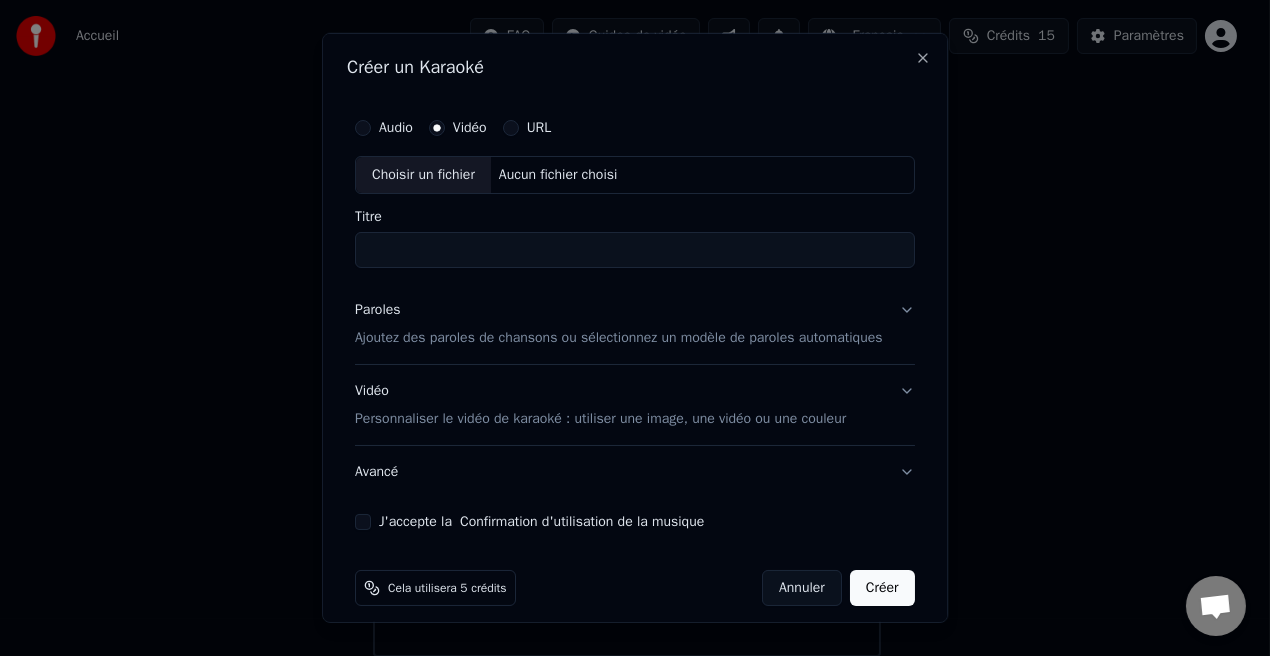 click on "Choisir un fichier" at bounding box center (423, 175) 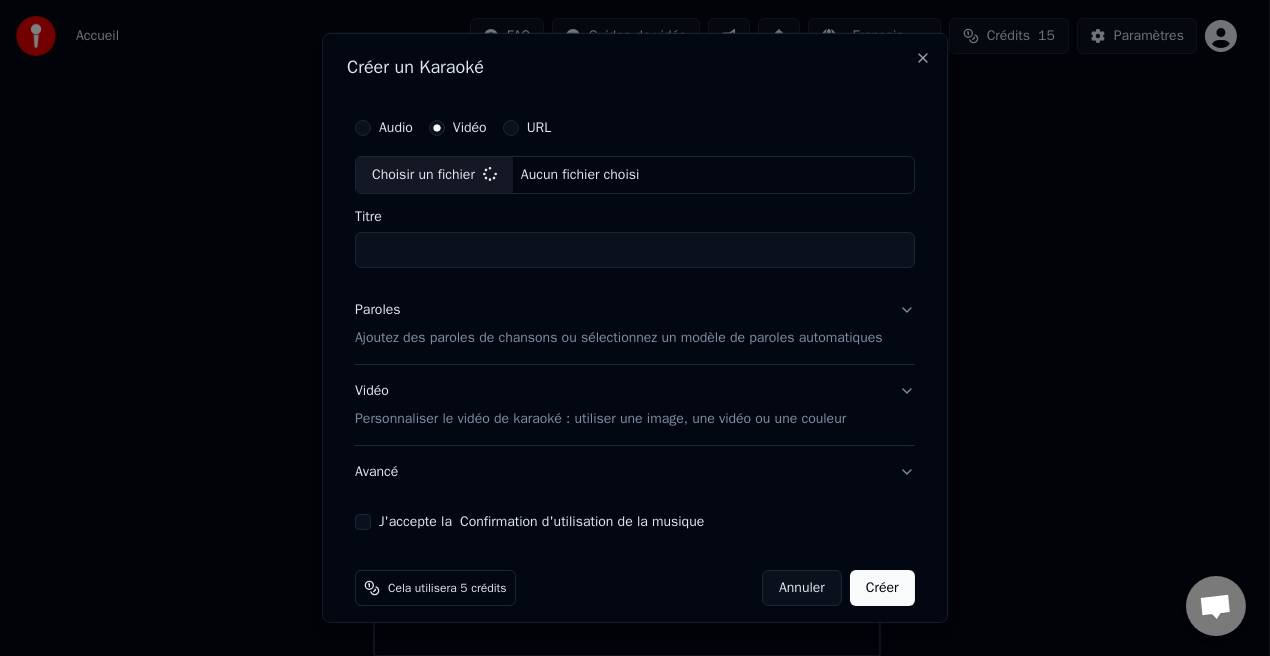type on "**********" 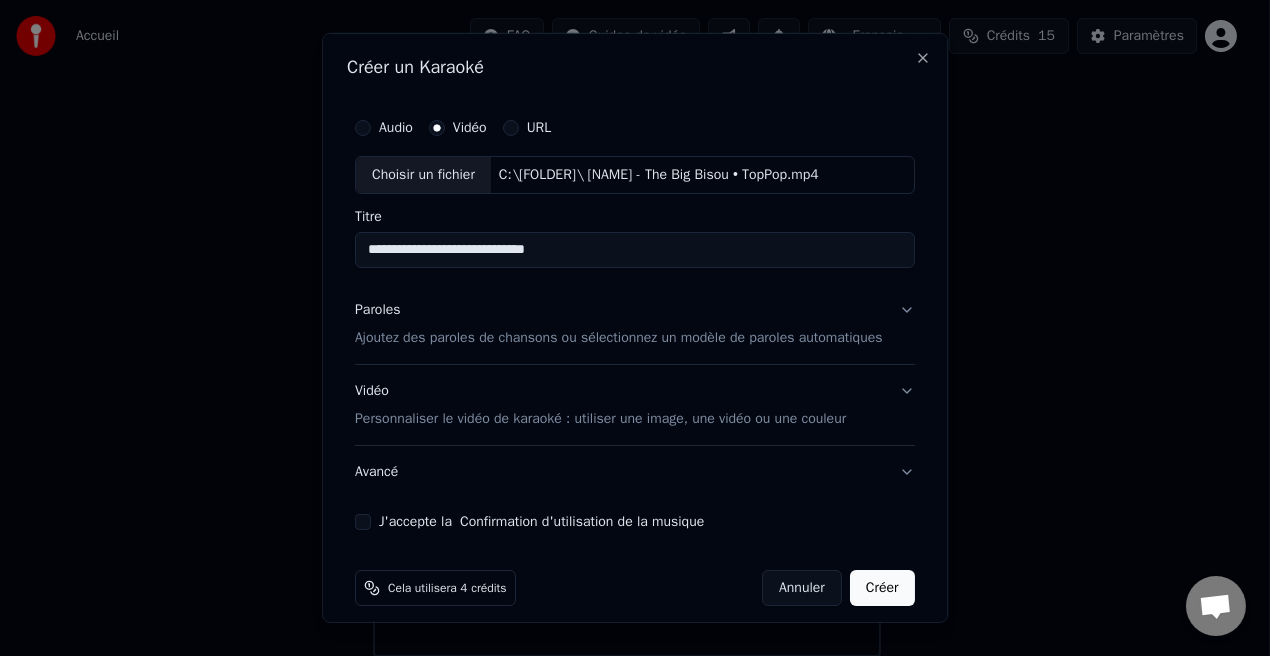 click on "Paroles Ajoutez des paroles de chansons ou sélectionnez un modèle de paroles automatiques" at bounding box center (635, 324) 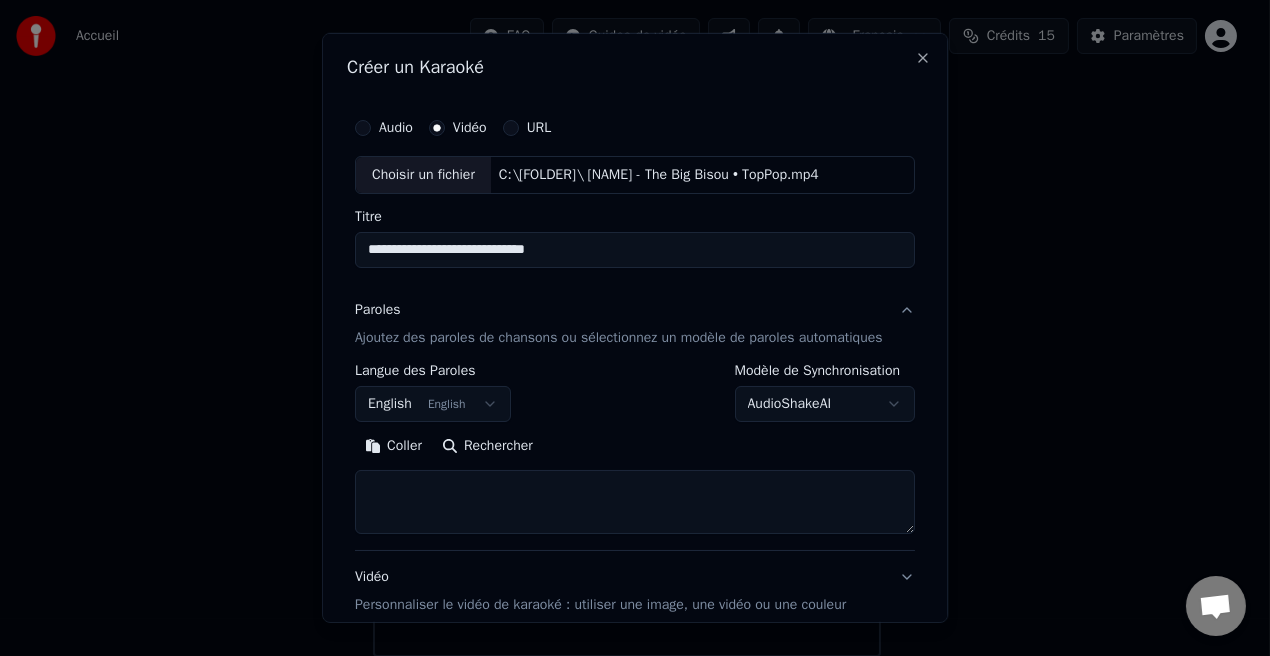 click on "Rechercher" at bounding box center [487, 446] 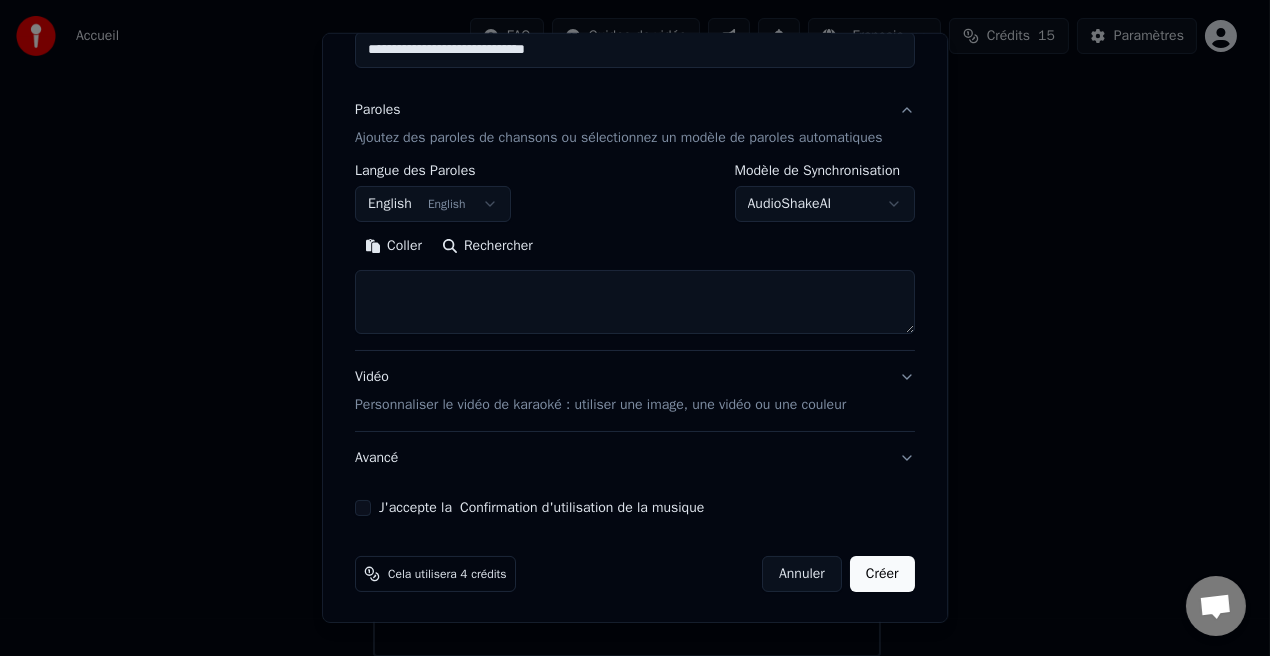 scroll, scrollTop: 0, scrollLeft: 0, axis: both 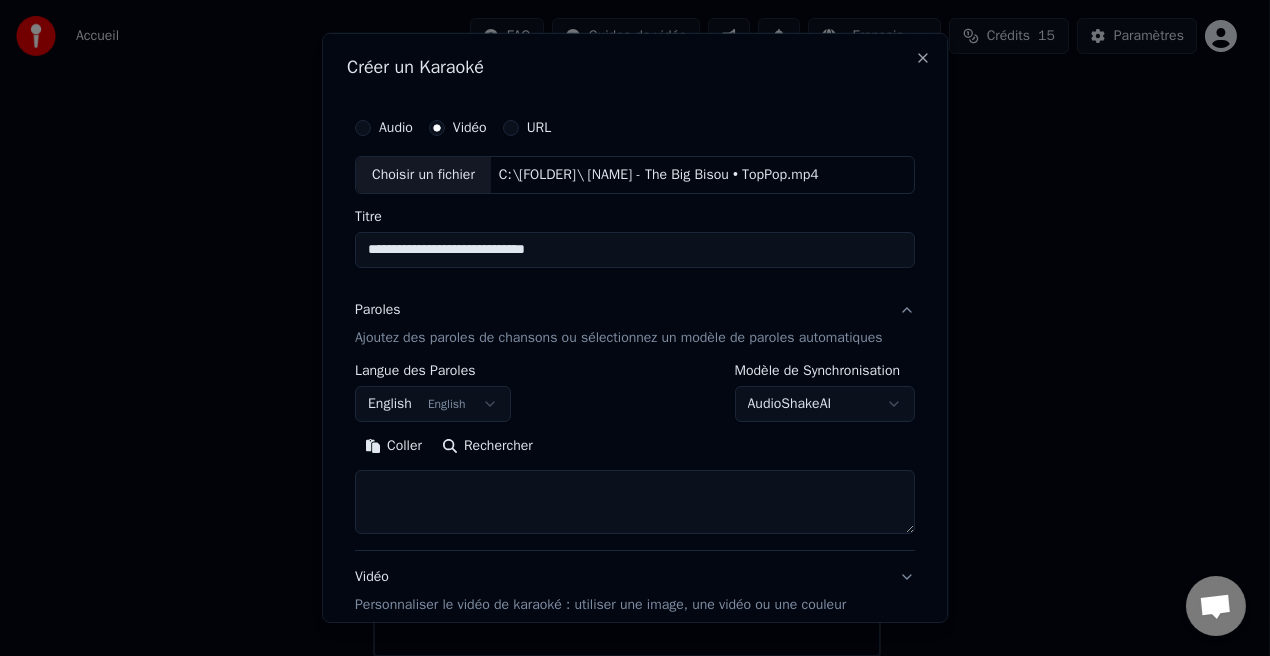 click on "Coller" at bounding box center (393, 446) 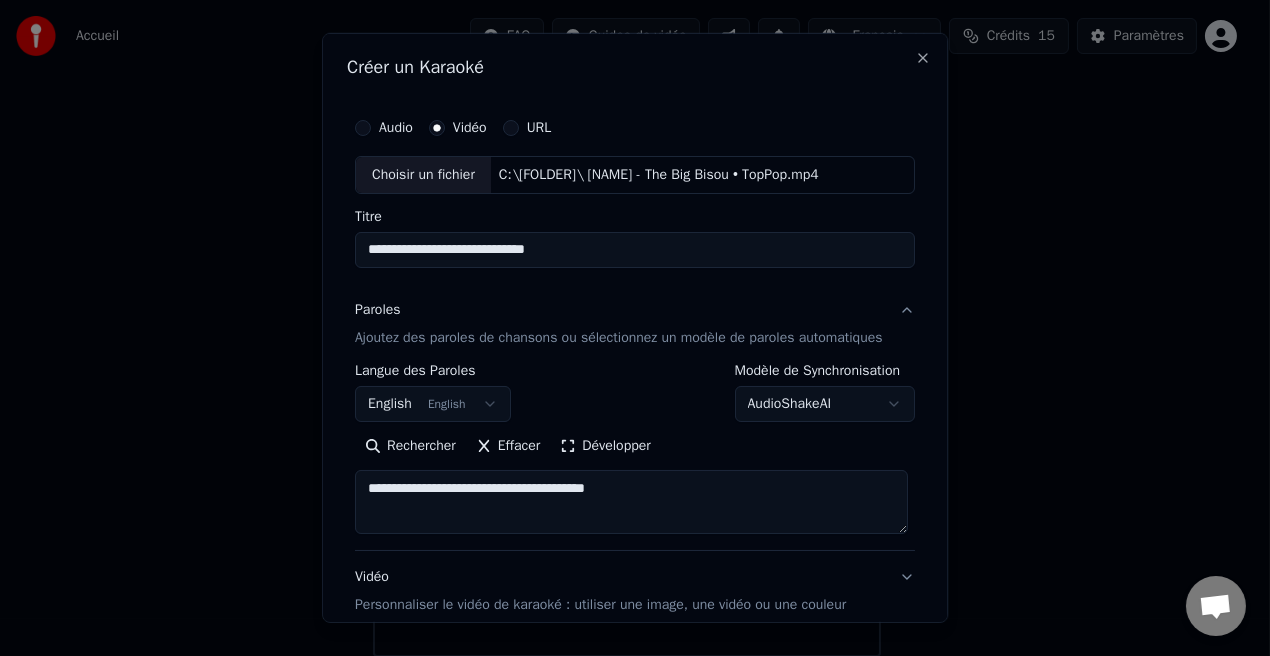 click on "Rechercher Effacer Développer" at bounding box center (635, 446) 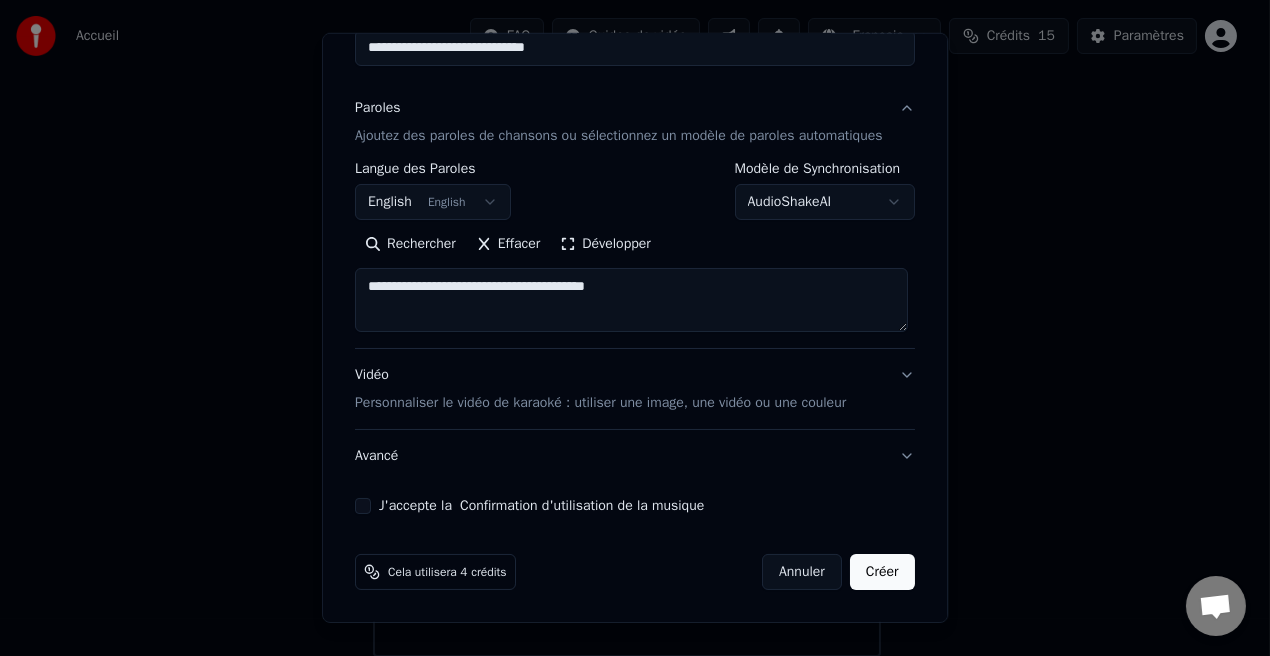 click on "J'accepte la   Confirmation d'utilisation de la musique" at bounding box center [363, 506] 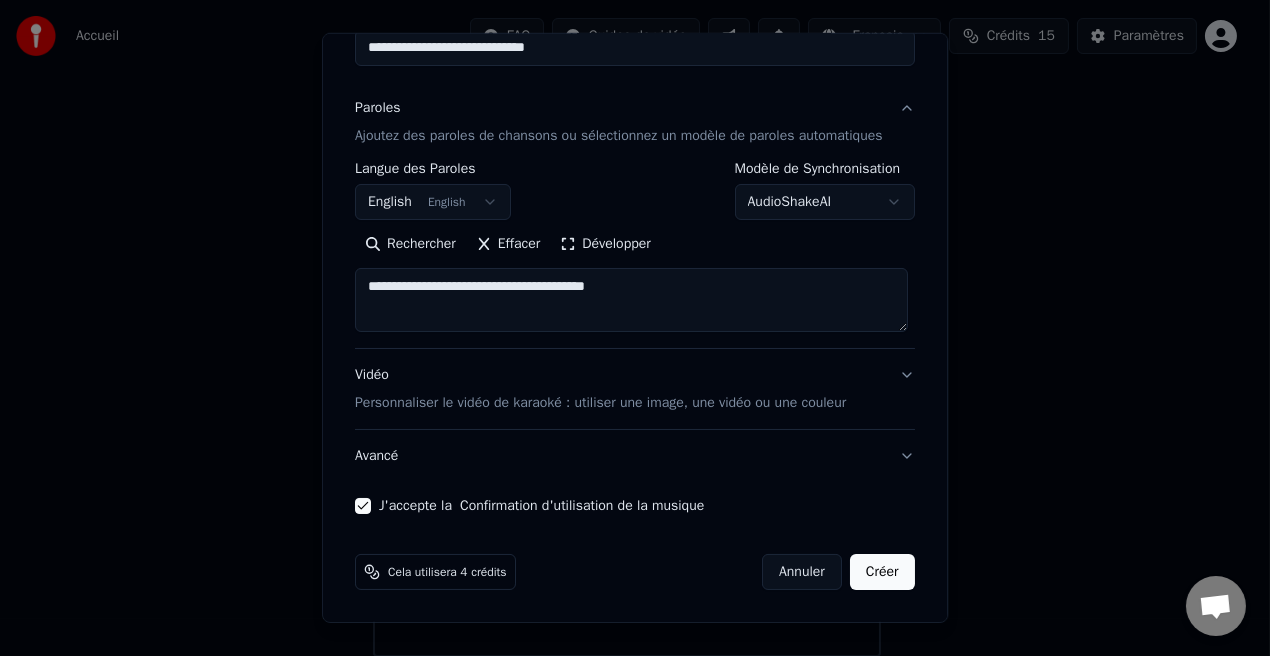 click on "Créer" at bounding box center (882, 572) 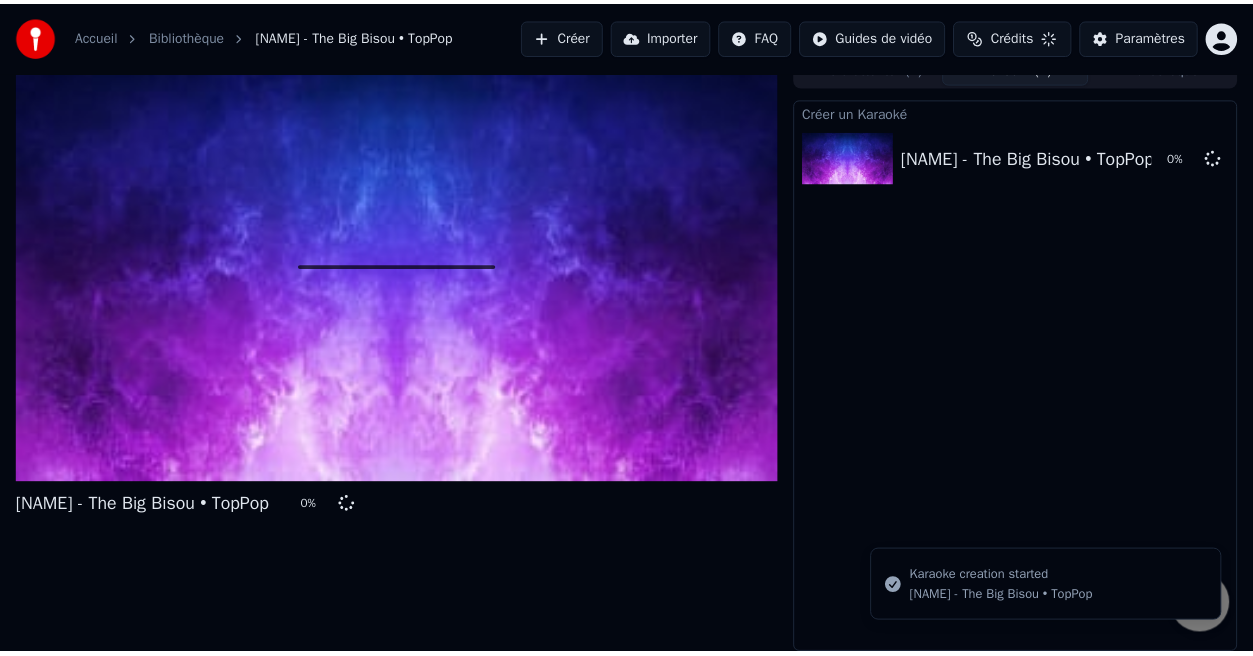 scroll, scrollTop: 21, scrollLeft: 0, axis: vertical 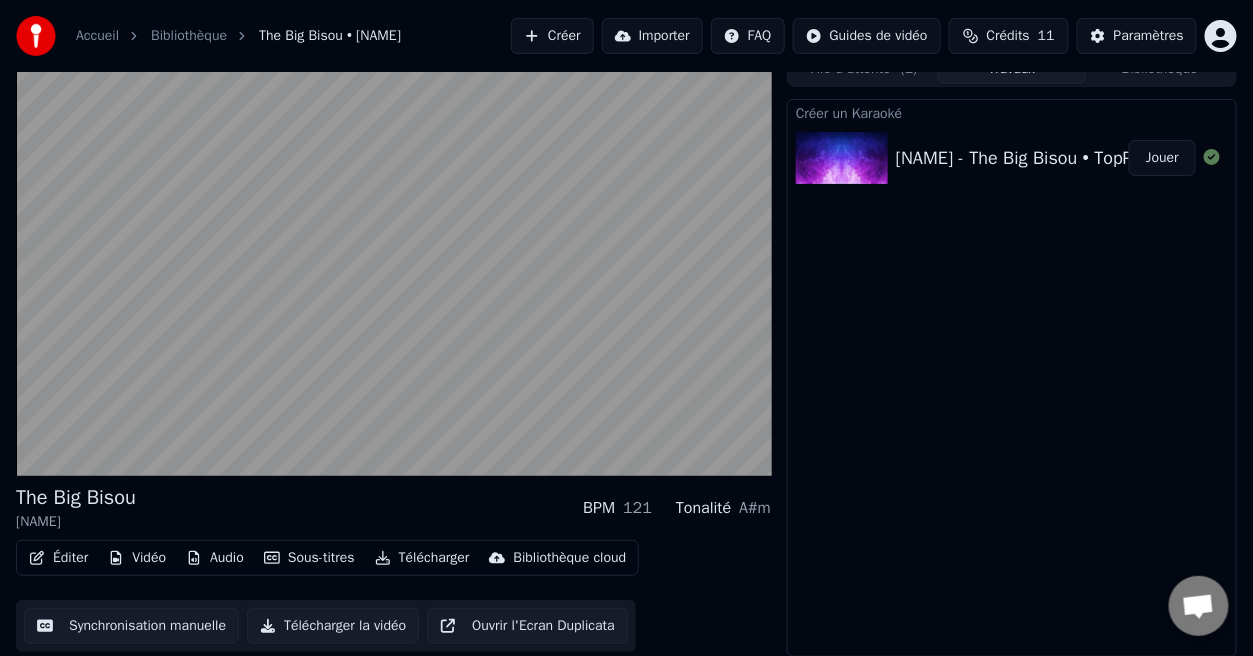 click on "Audio" at bounding box center [215, 558] 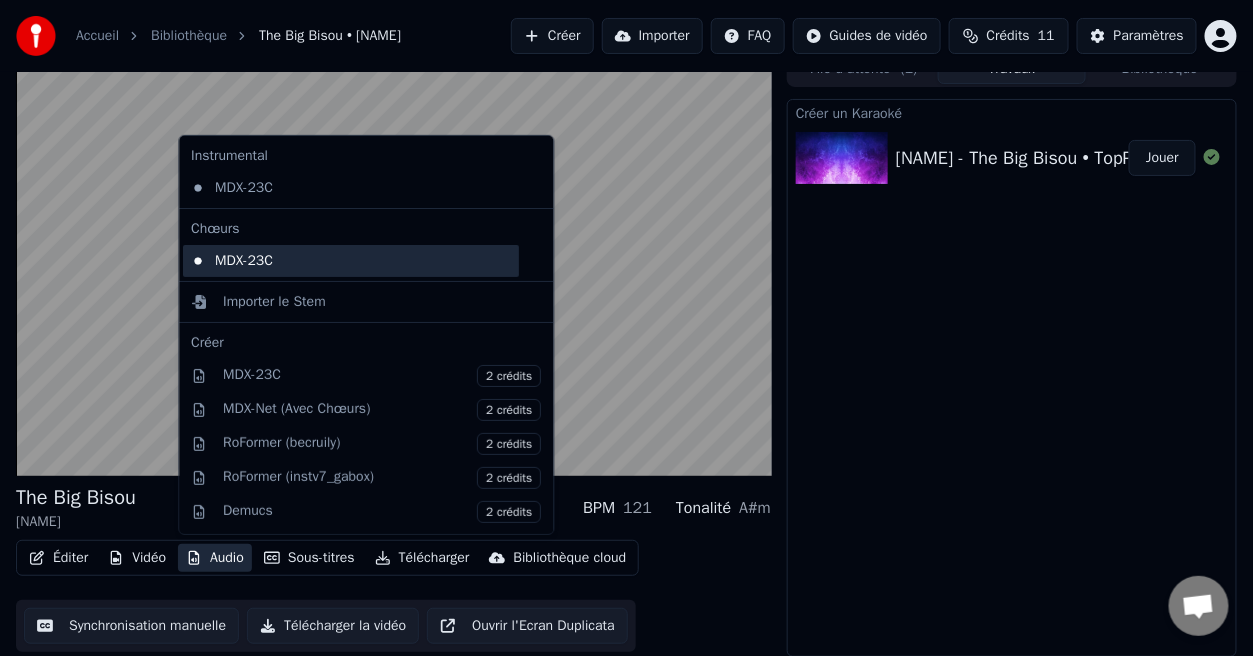 click on "MDX-23C" at bounding box center (352, 261) 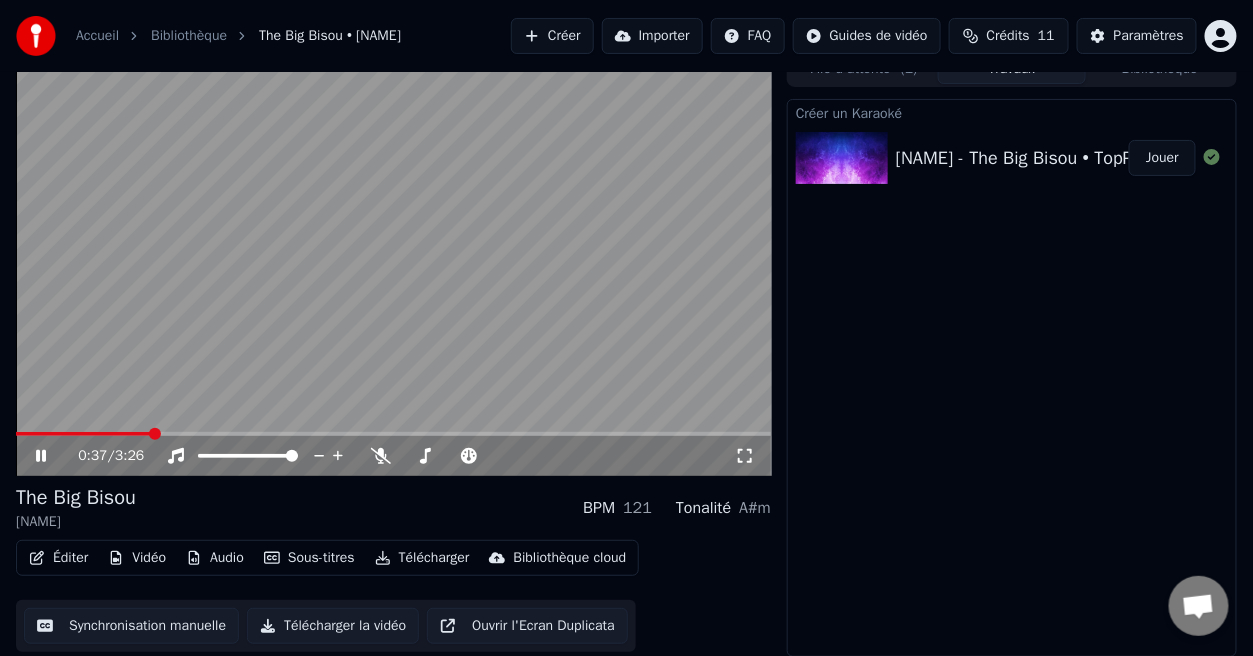 click on "Audio" at bounding box center [215, 558] 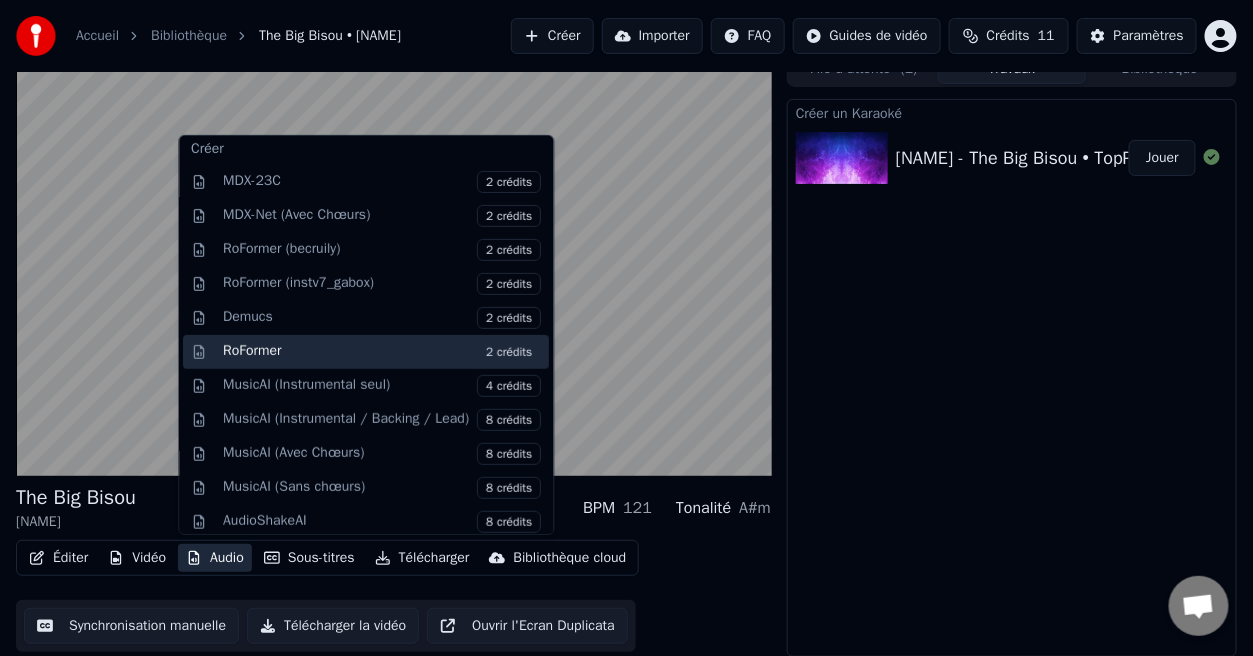 scroll, scrollTop: 0, scrollLeft: 0, axis: both 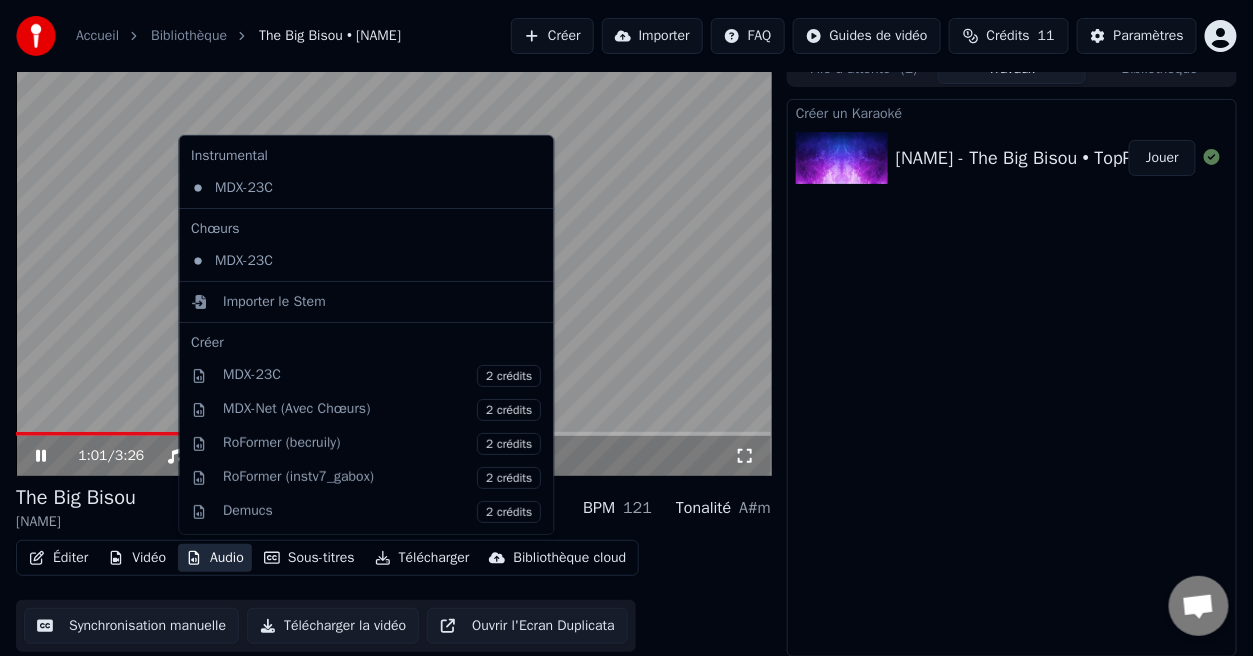 click on "Créer un Karaoké [NAME] - The Big Bisou • TopPop Jouer" at bounding box center (1012, 378) 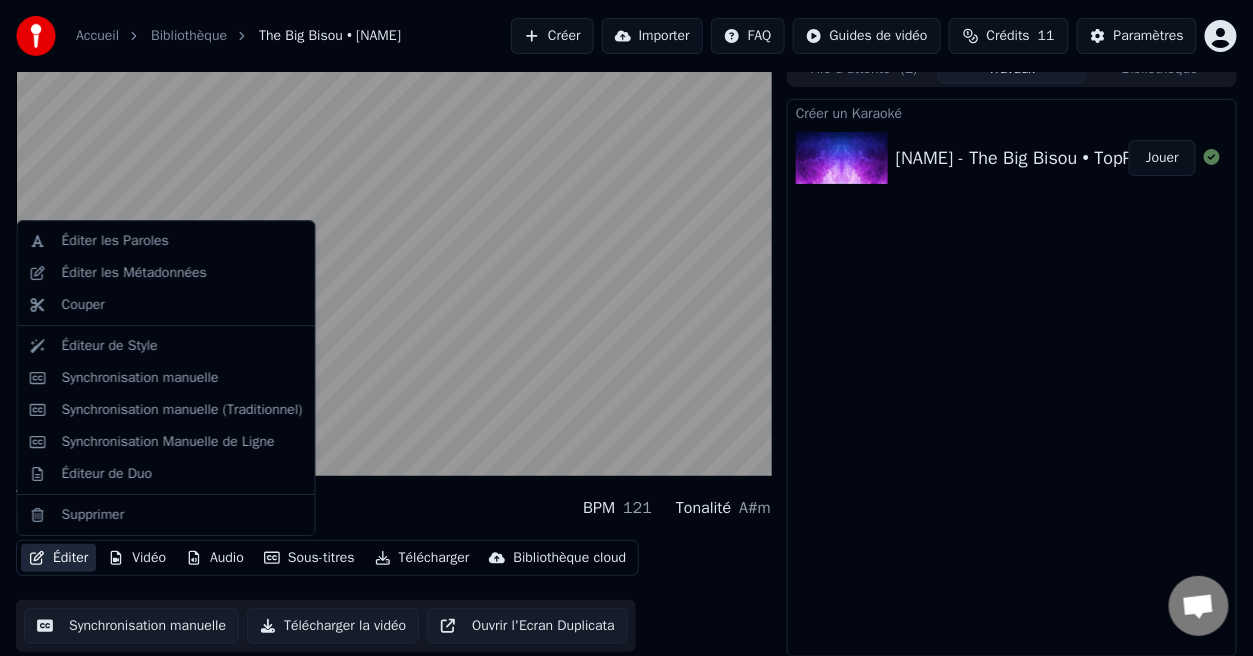 click on "Éditer" at bounding box center [58, 558] 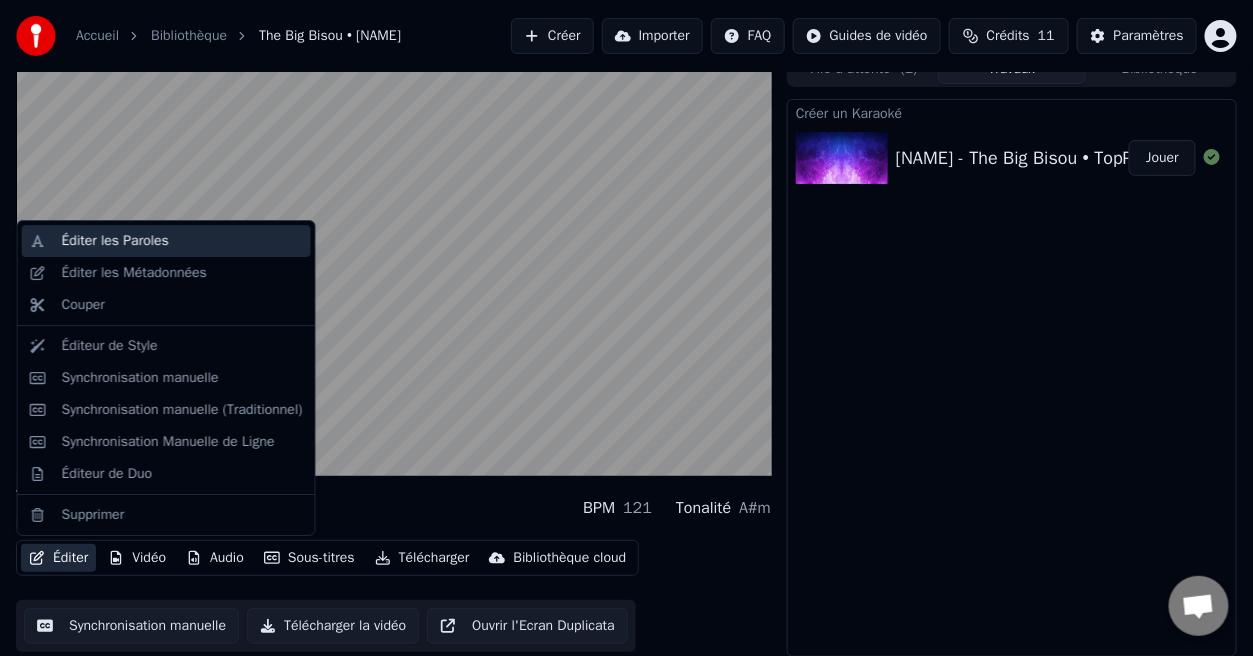 click on "Éditer les Paroles" at bounding box center (115, 241) 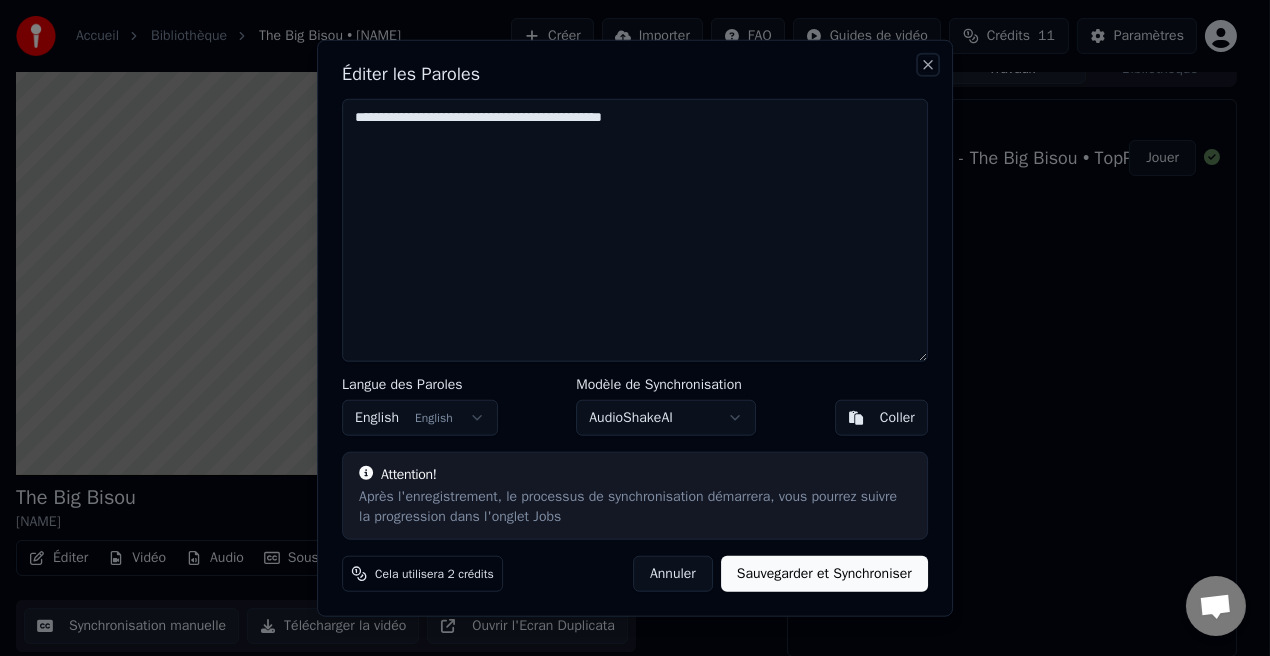click on "Close" at bounding box center (928, 65) 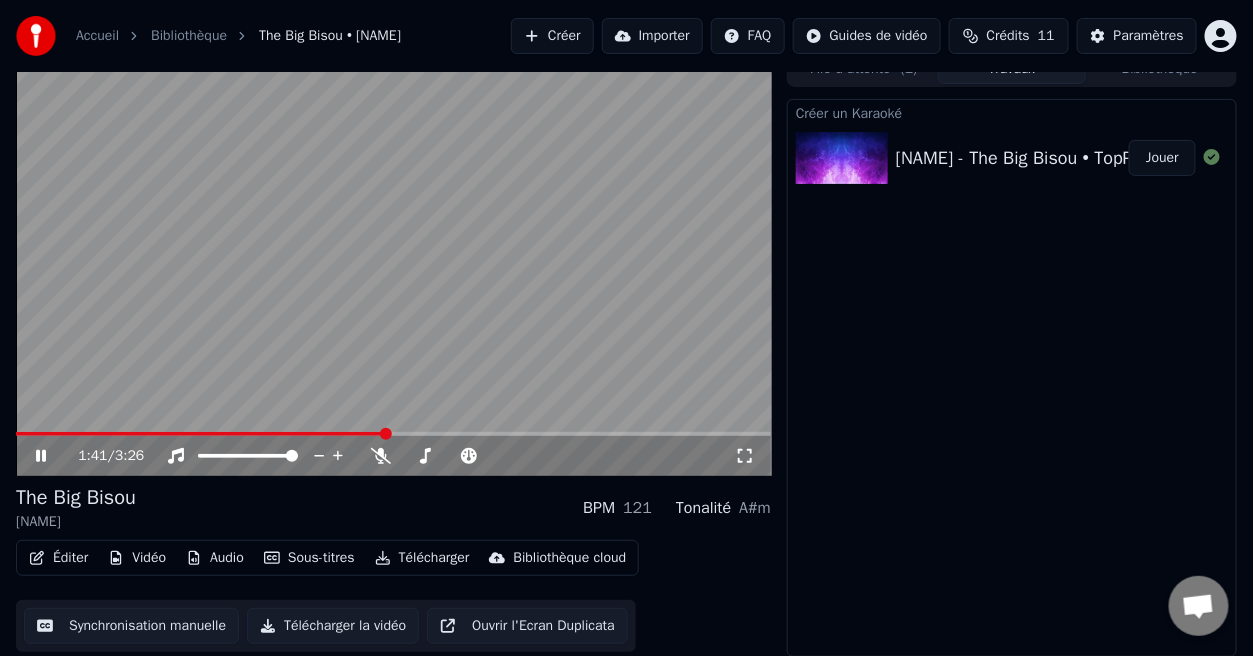 click on "Éditer" at bounding box center [58, 558] 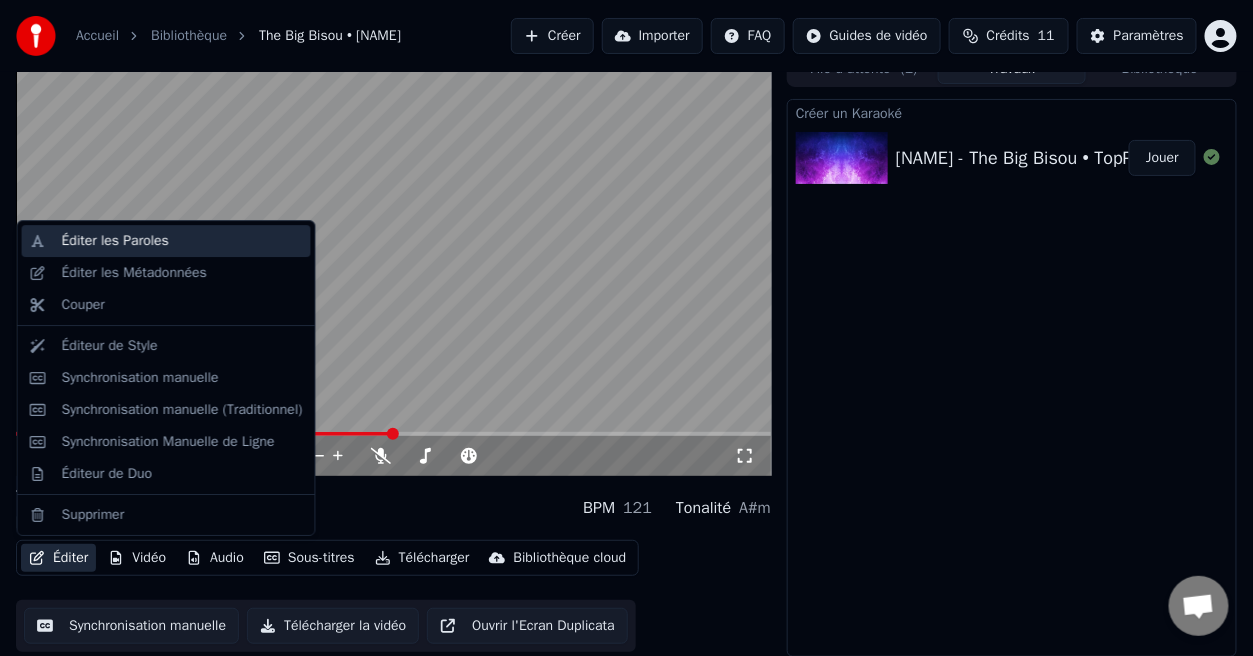 click on "Éditer les Paroles" at bounding box center (166, 241) 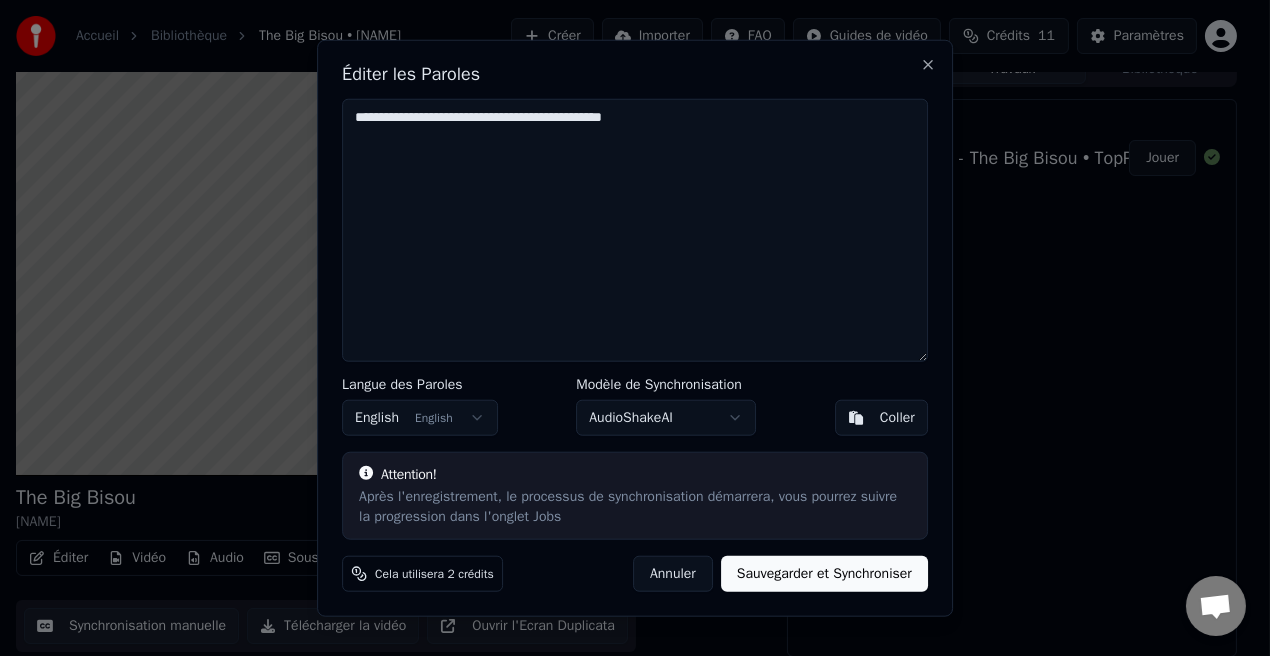 click on "Éditer les Paroles" at bounding box center (635, 74) 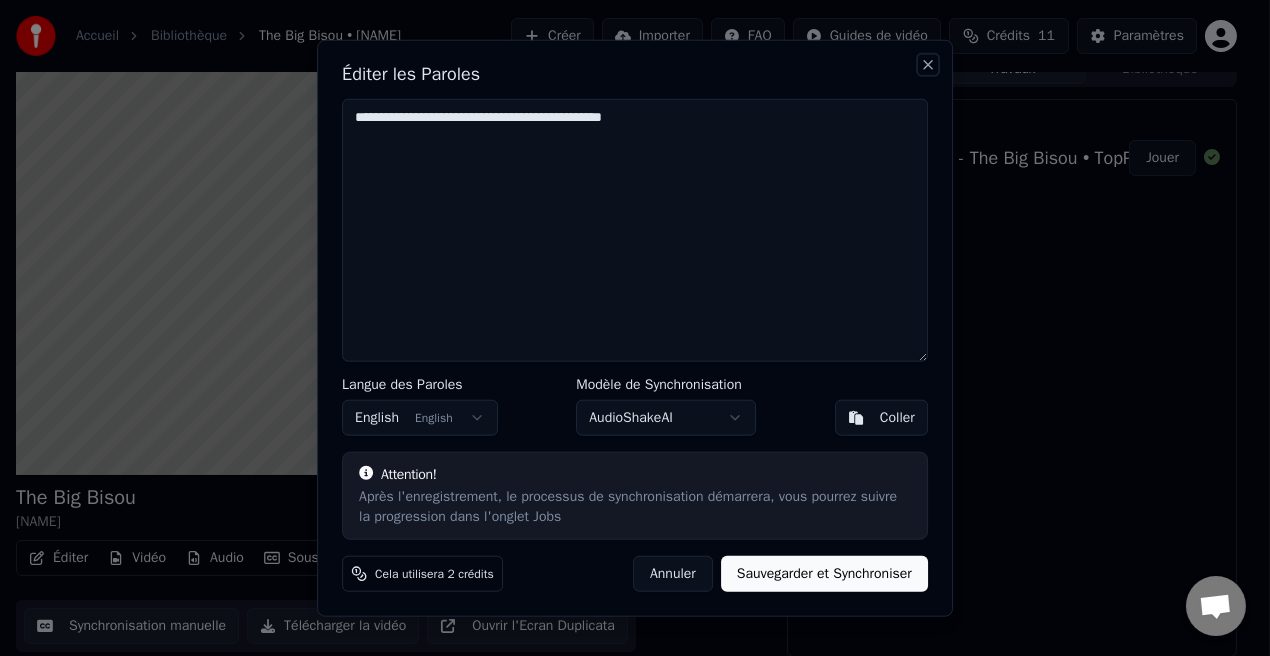 click on "Close" at bounding box center (928, 65) 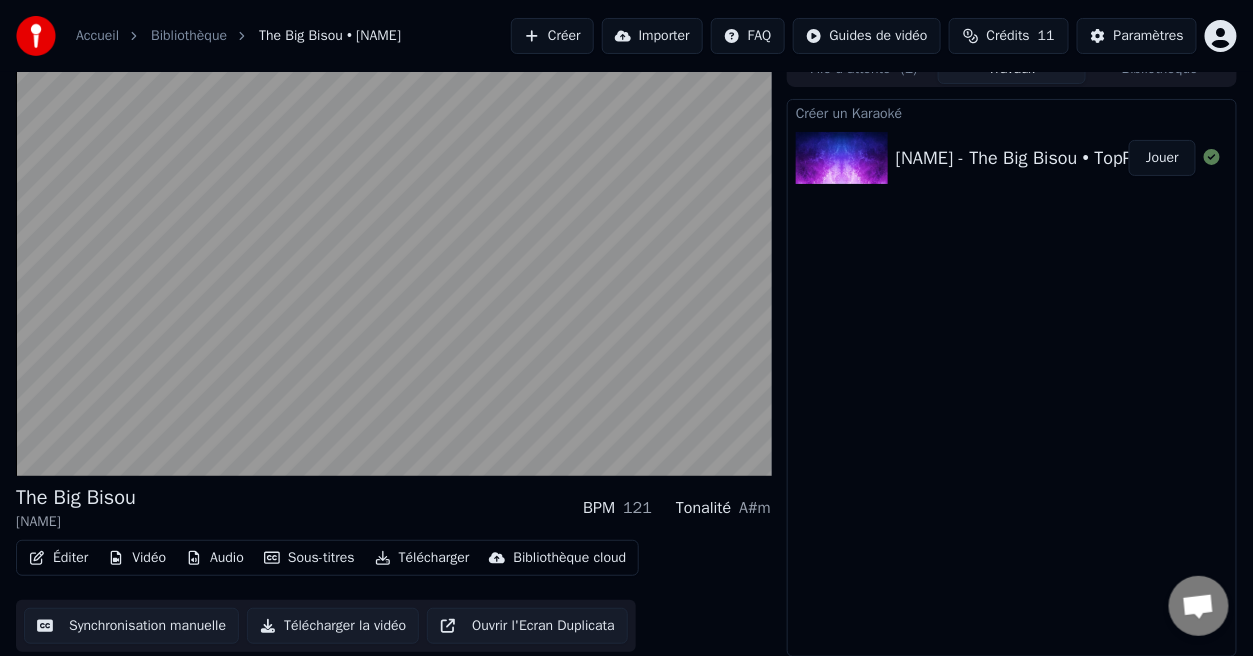scroll, scrollTop: 0, scrollLeft: 0, axis: both 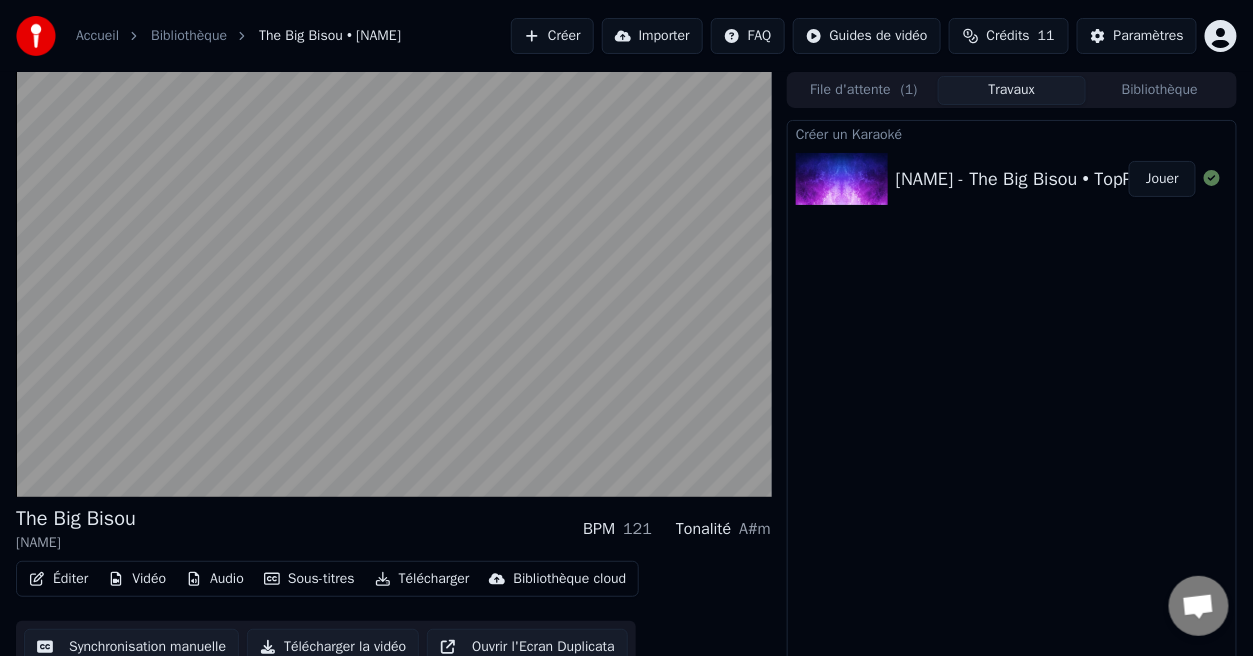 click on "Accueil" at bounding box center [97, 36] 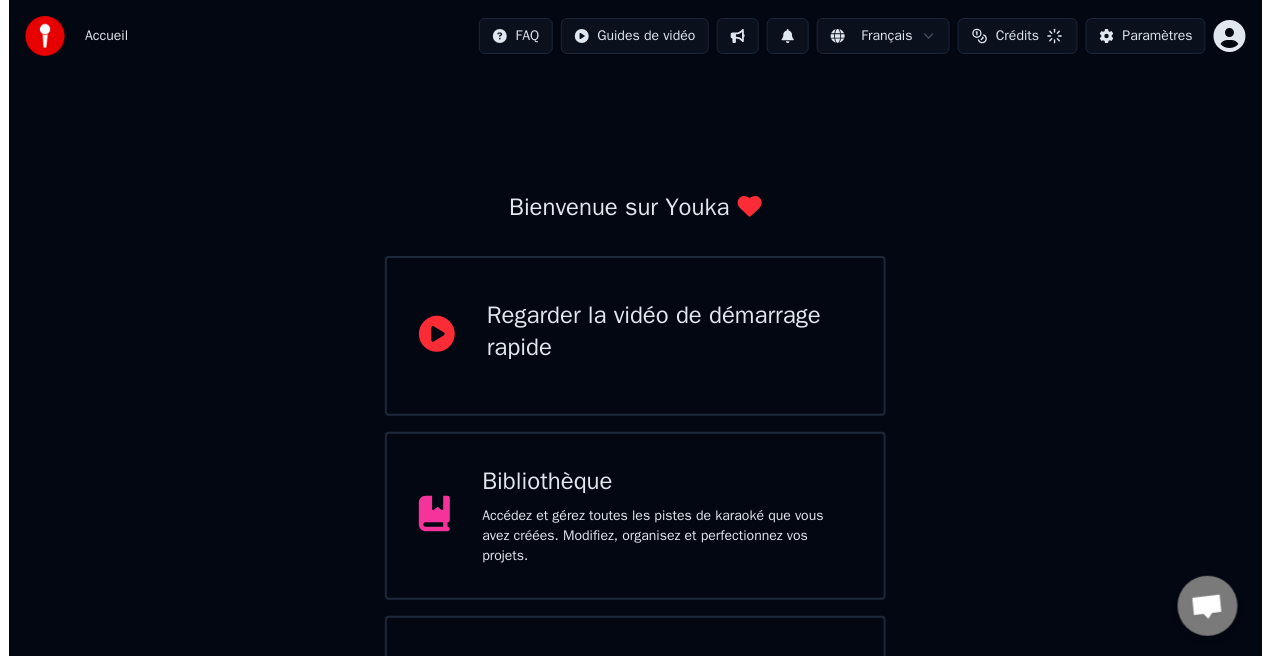 scroll, scrollTop: 139, scrollLeft: 0, axis: vertical 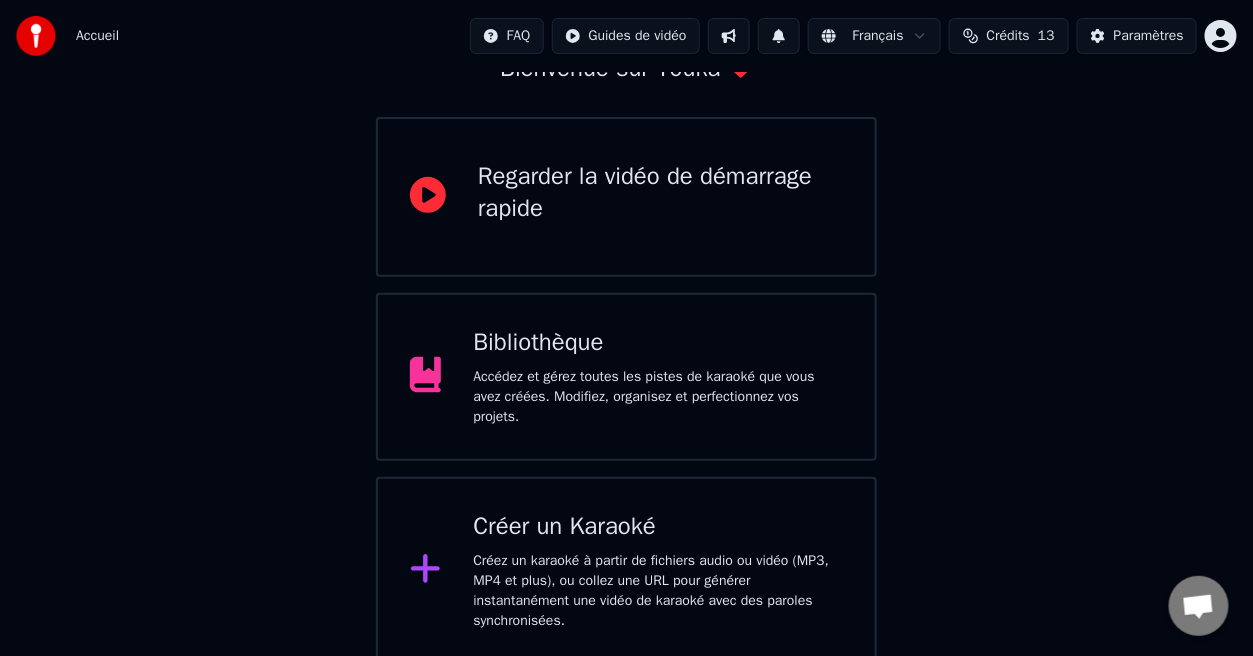 click on "Créez un karaoké à partir de fichiers audio ou vidéo (MP3, MP4 et plus), ou collez une URL pour générer instantanément une vidéo de karaoké avec des paroles synchronisées." at bounding box center (658, 591) 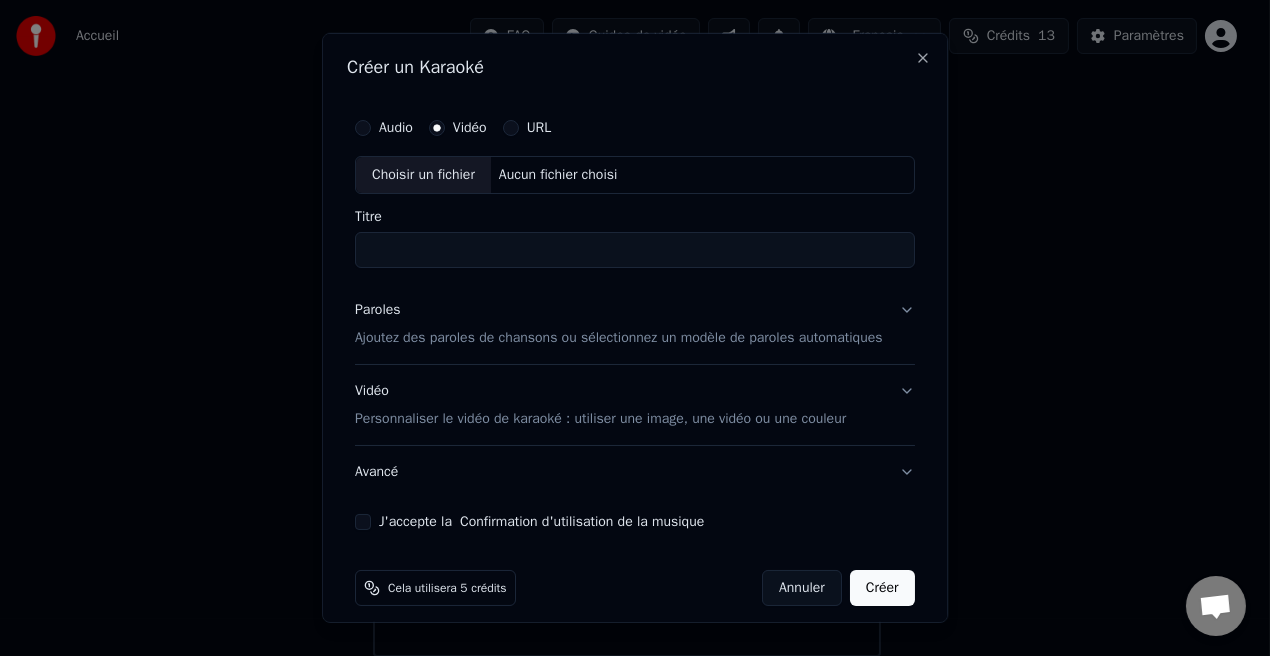 click on "Choisir un fichier" at bounding box center (423, 175) 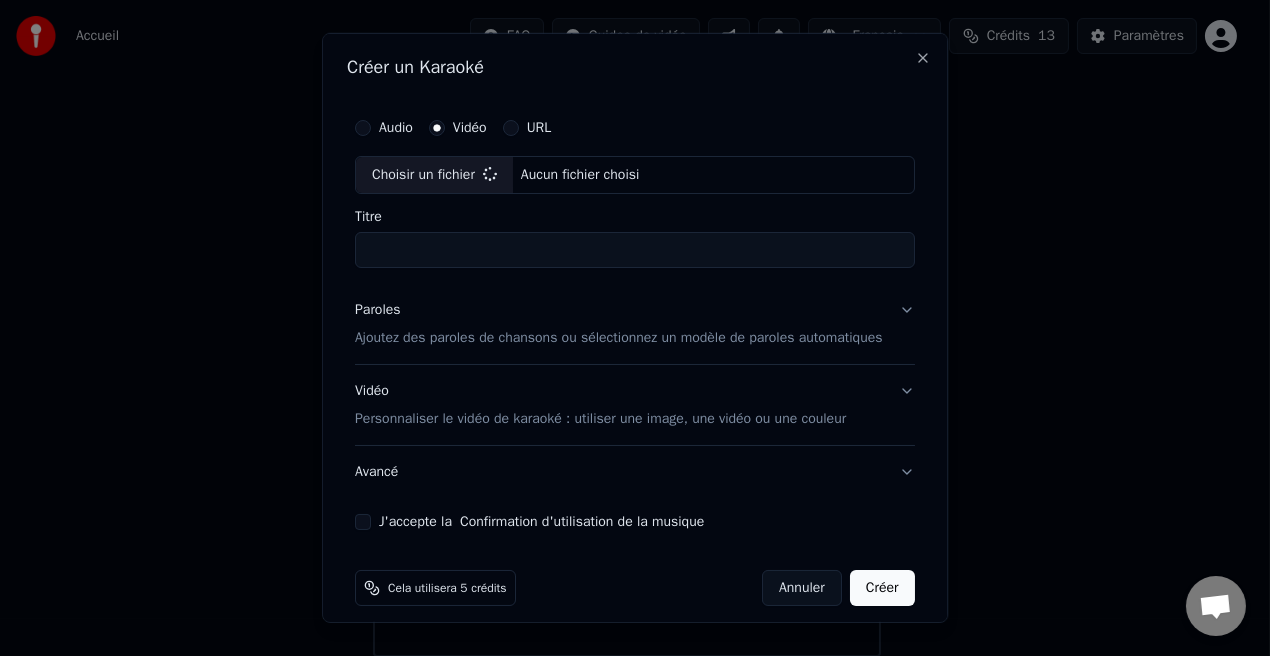type on "**********" 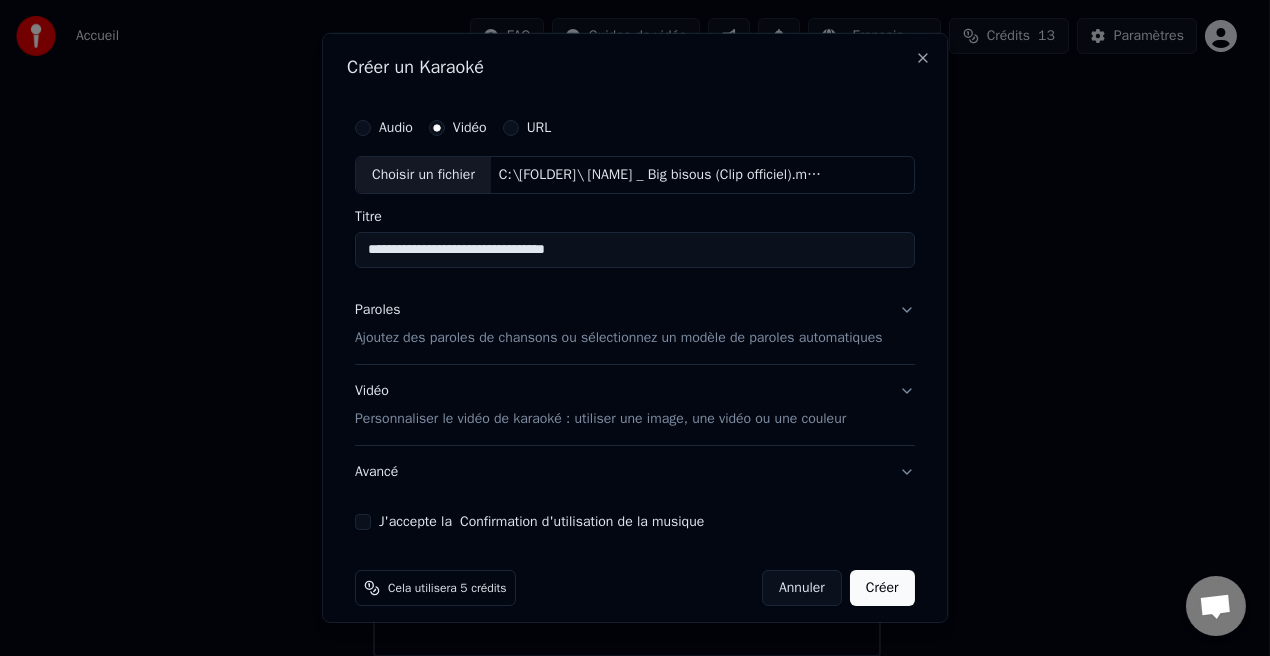 click on "Vidéo Personnaliser le vidéo de karaoké : utiliser une image, une vidéo ou une couleur" at bounding box center [635, 405] 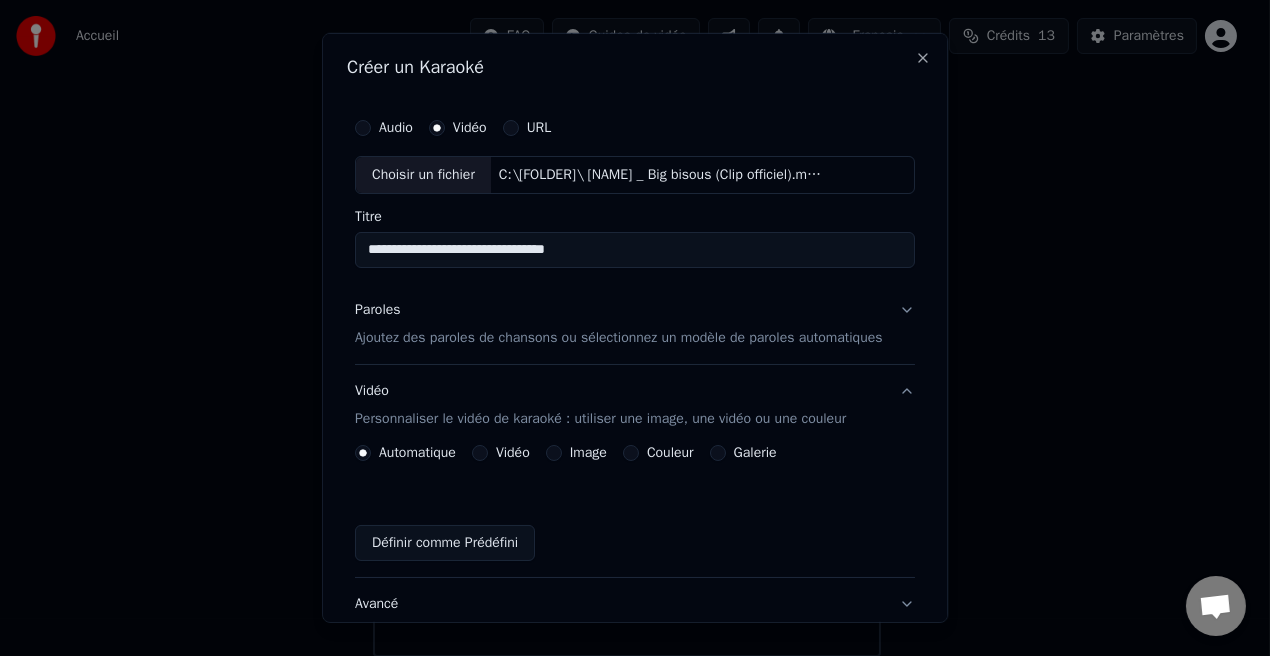 click on "Paroles Ajoutez des paroles de chansons ou sélectionnez un modèle de paroles automatiques" at bounding box center [635, 324] 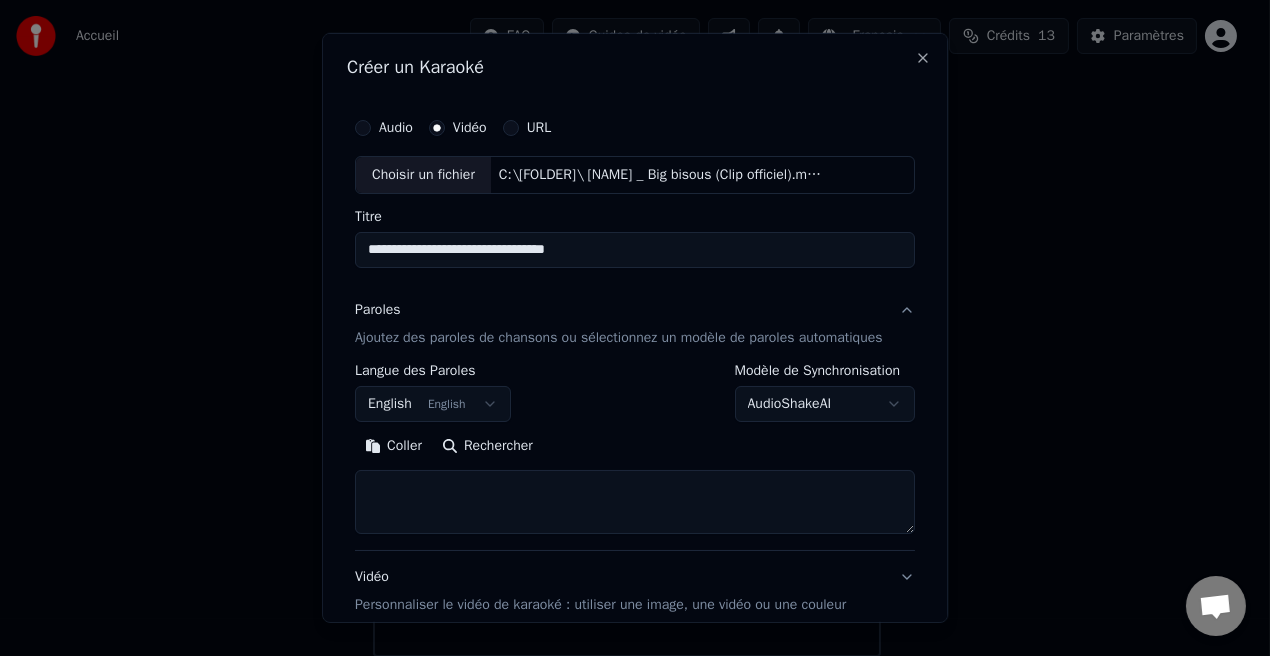 click on "Rechercher" at bounding box center [487, 446] 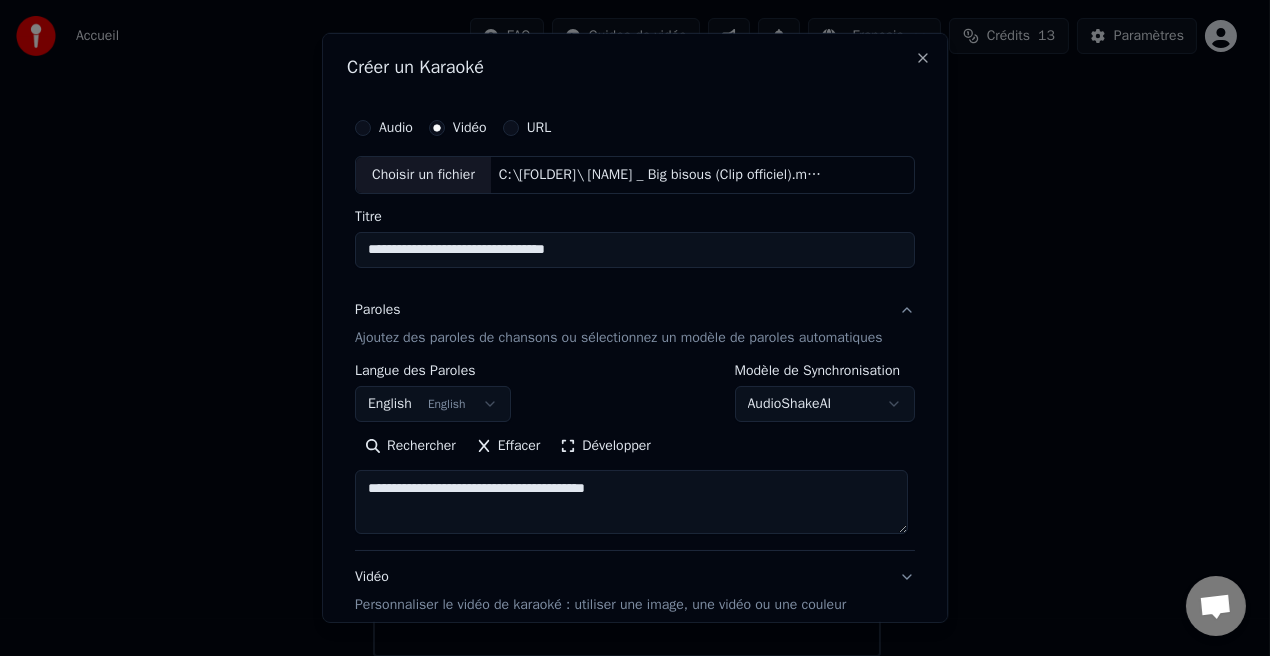 click on "URL" at bounding box center [539, 128] 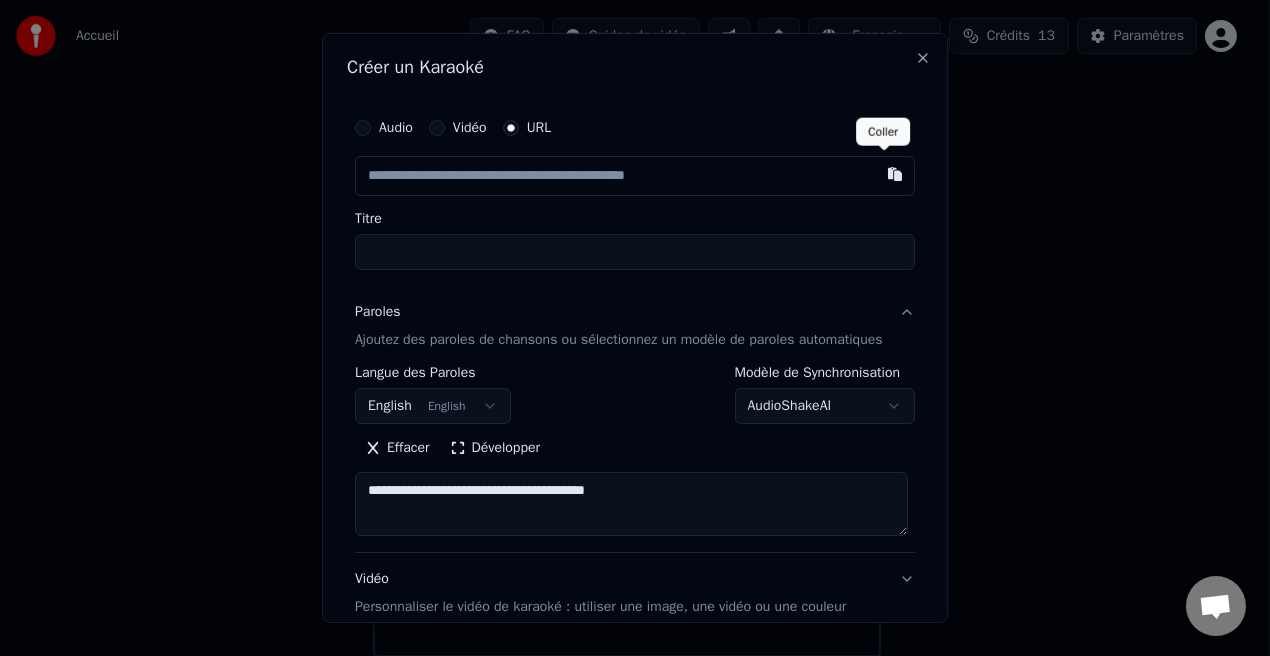 click at bounding box center [895, 174] 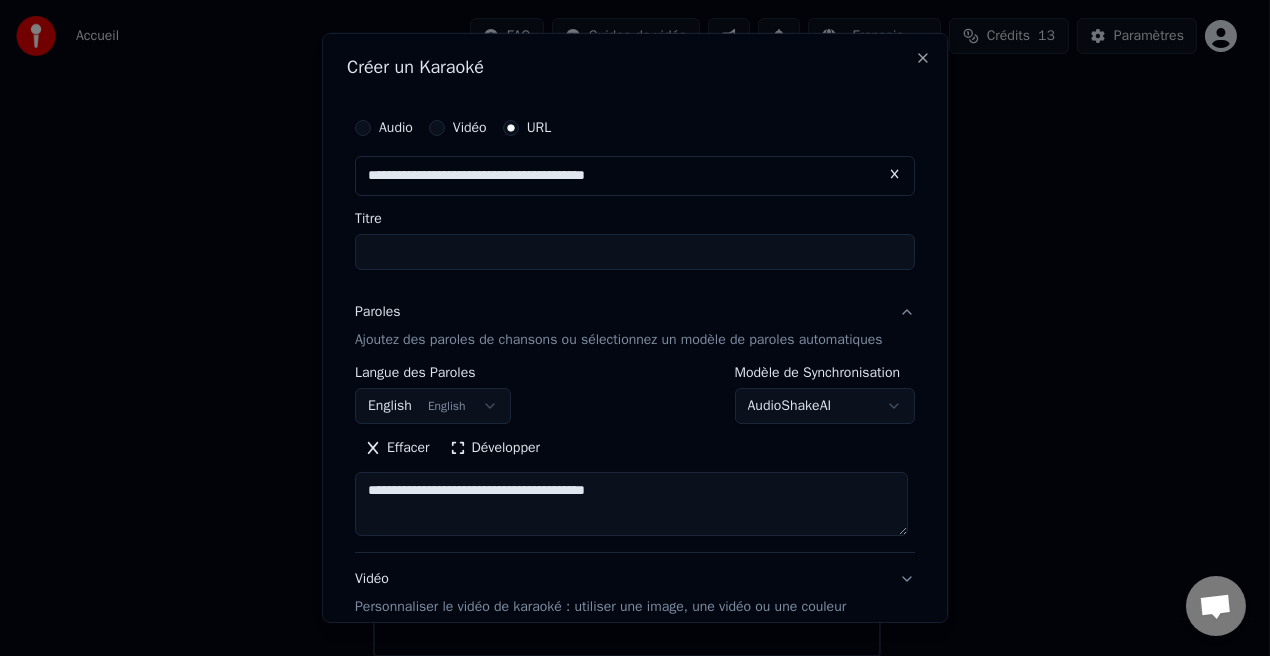 type on "**********" 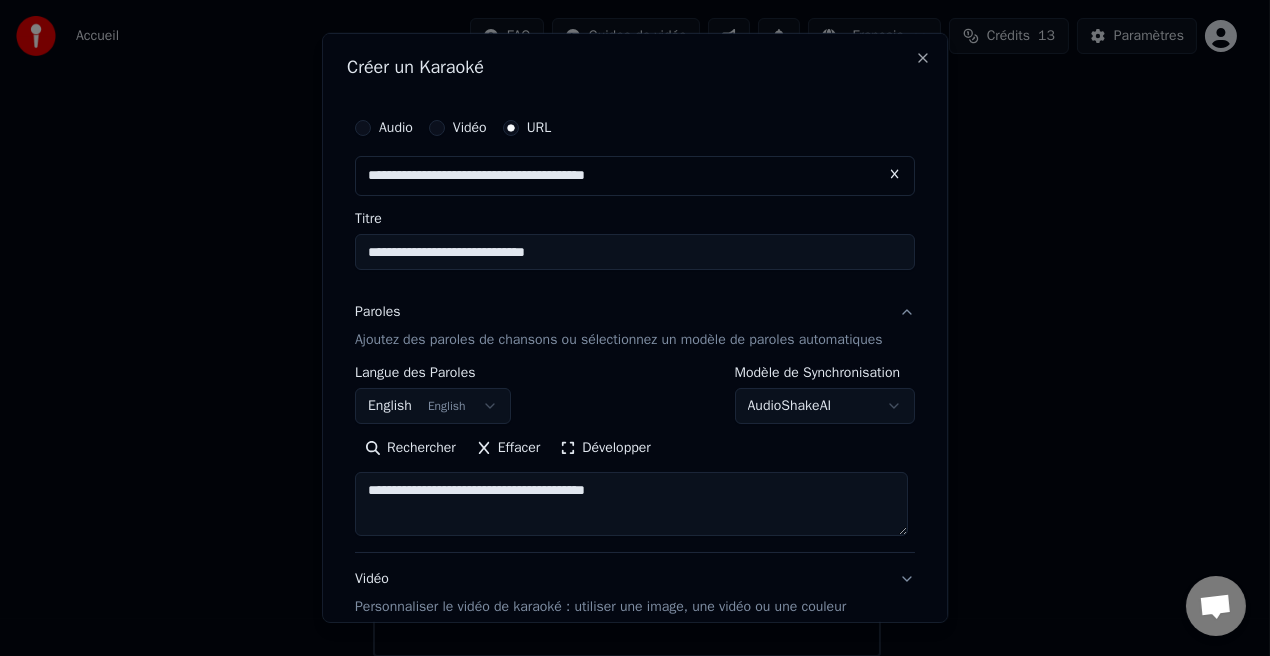 click on "Rechercher" at bounding box center [410, 448] 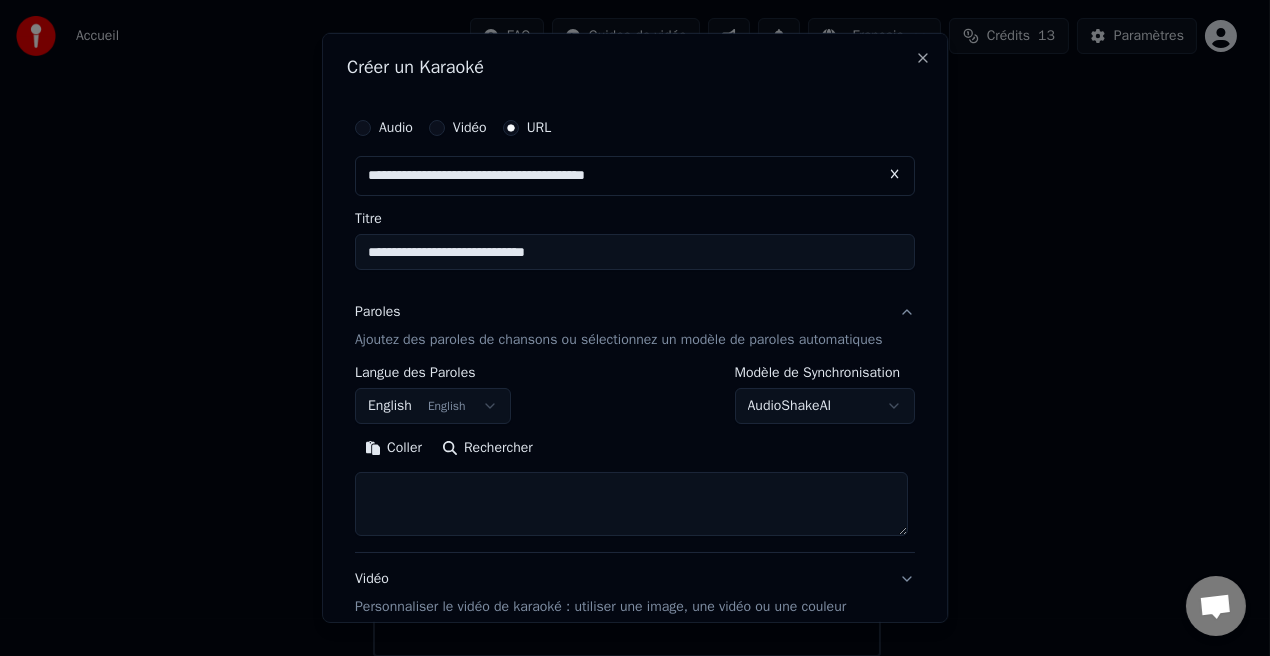 click on "Rechercher" at bounding box center (487, 448) 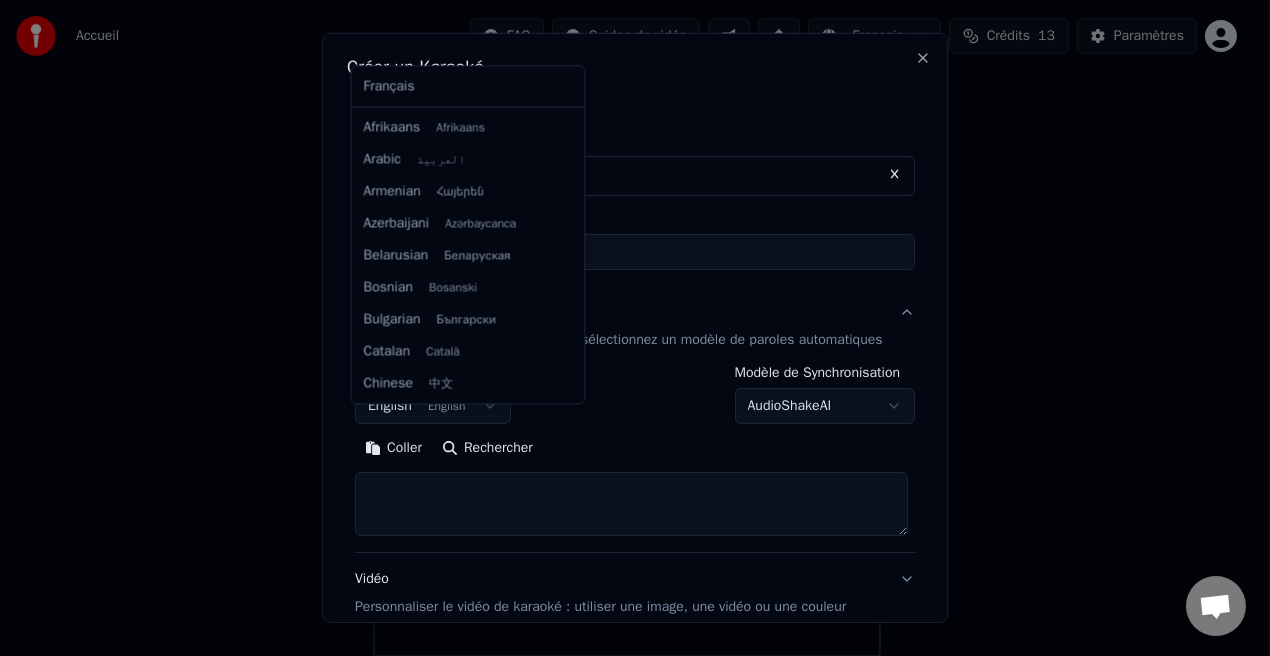 scroll, scrollTop: 159, scrollLeft: 0, axis: vertical 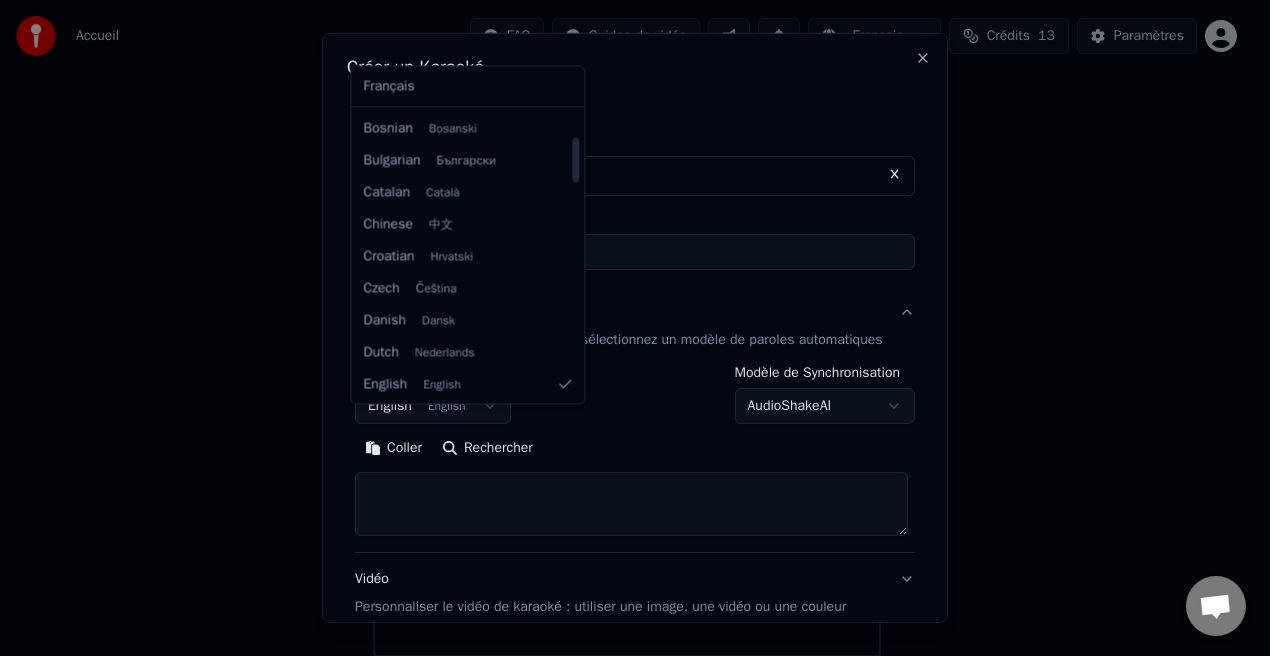 select on "**" 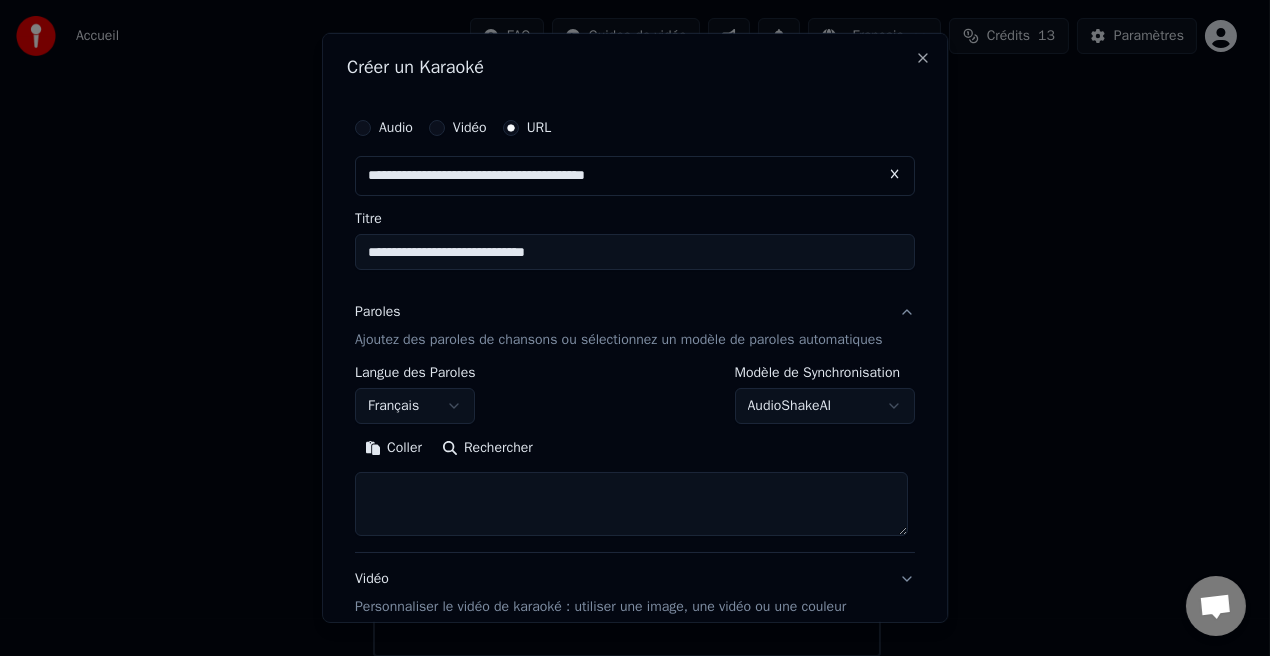 click on "Rechercher" at bounding box center [487, 448] 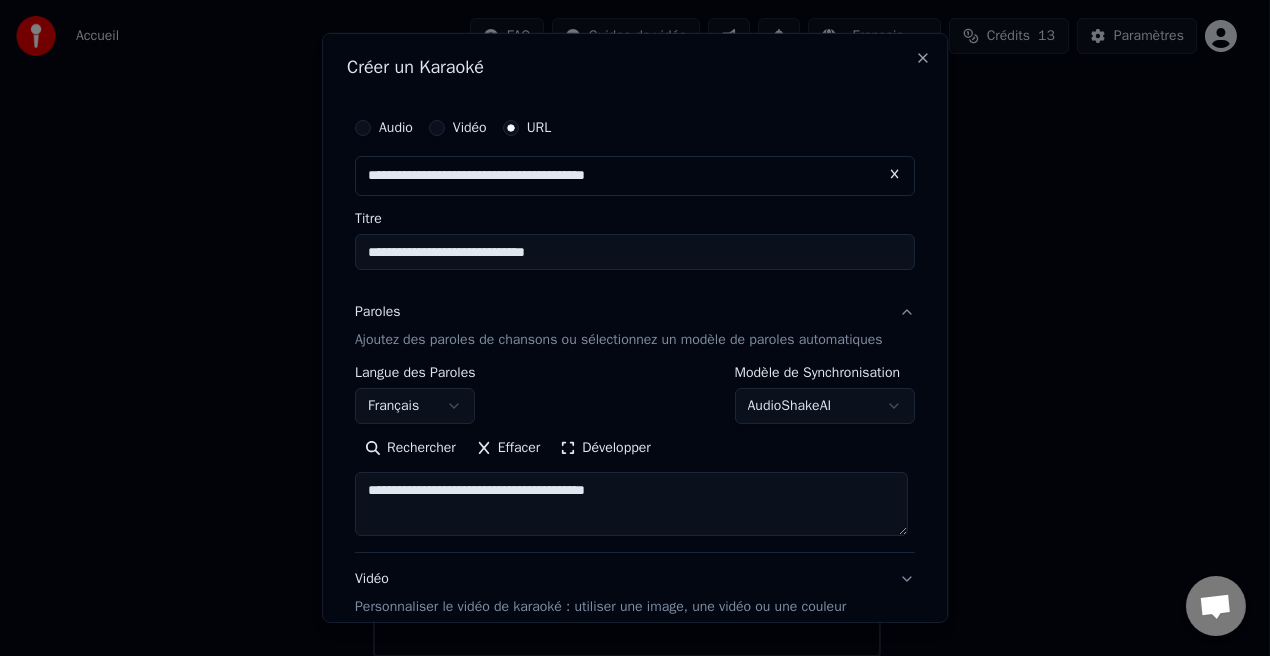 click on "Rechercher" at bounding box center (410, 448) 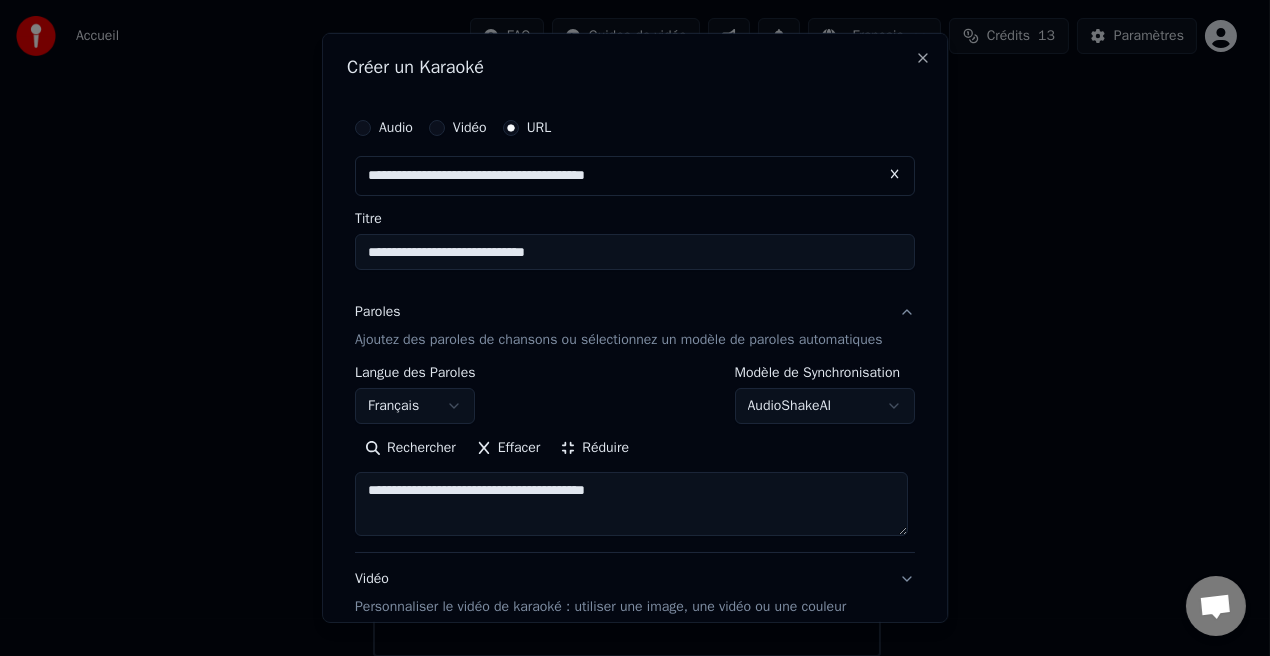click on "Rechercher" at bounding box center [410, 448] 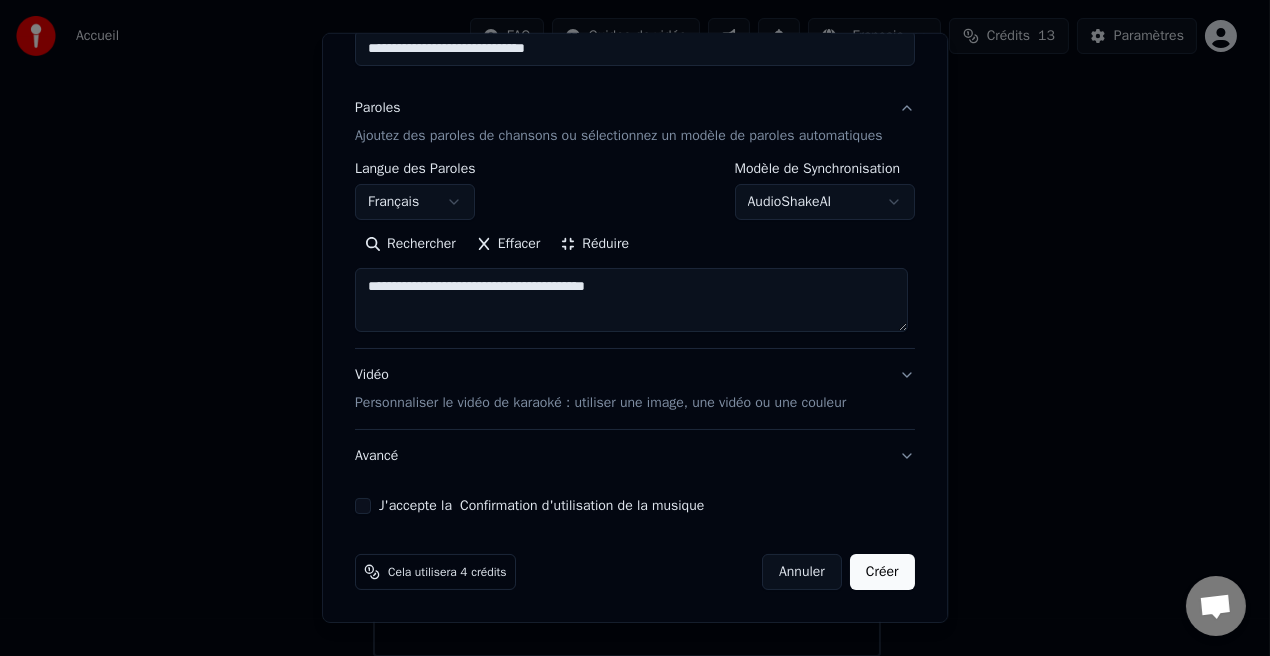 scroll, scrollTop: 0, scrollLeft: 0, axis: both 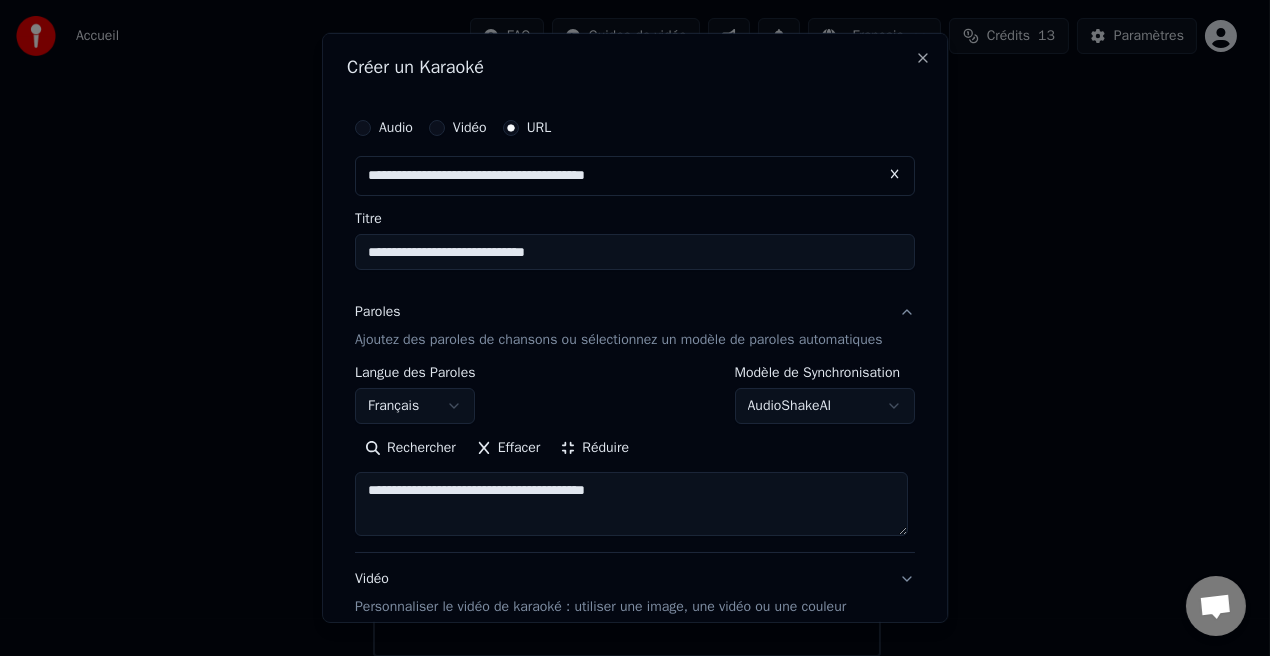 click on "**********" at bounding box center (626, 259) 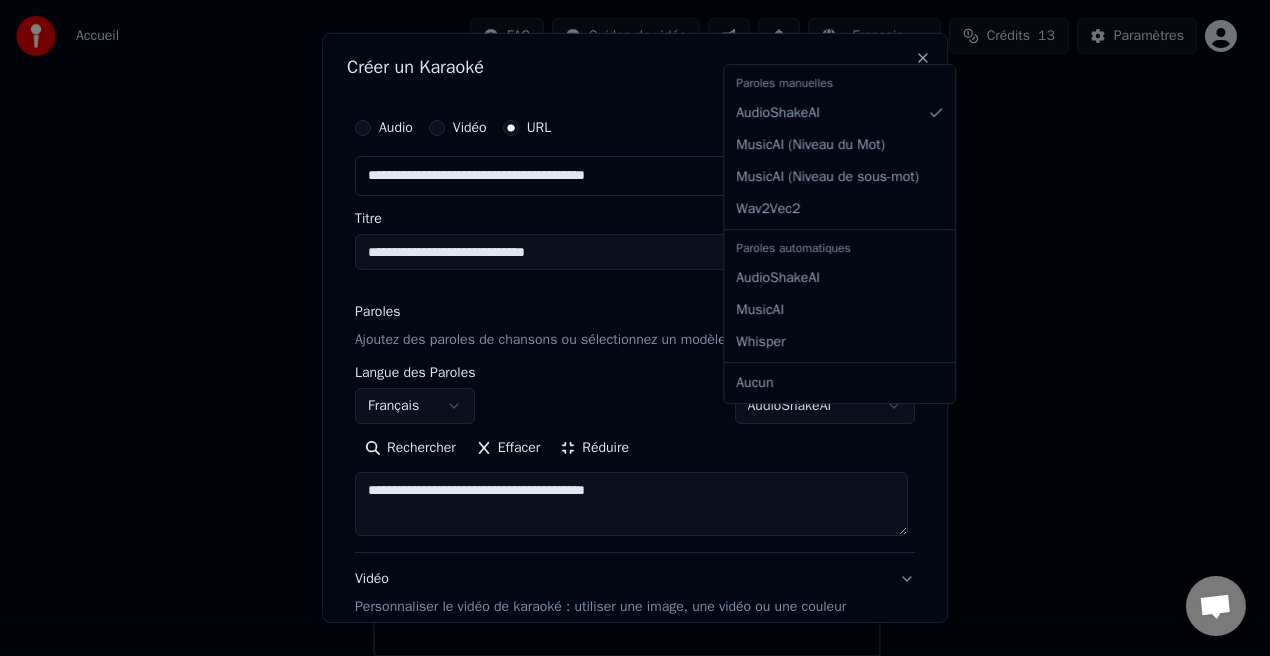 select on "**********" 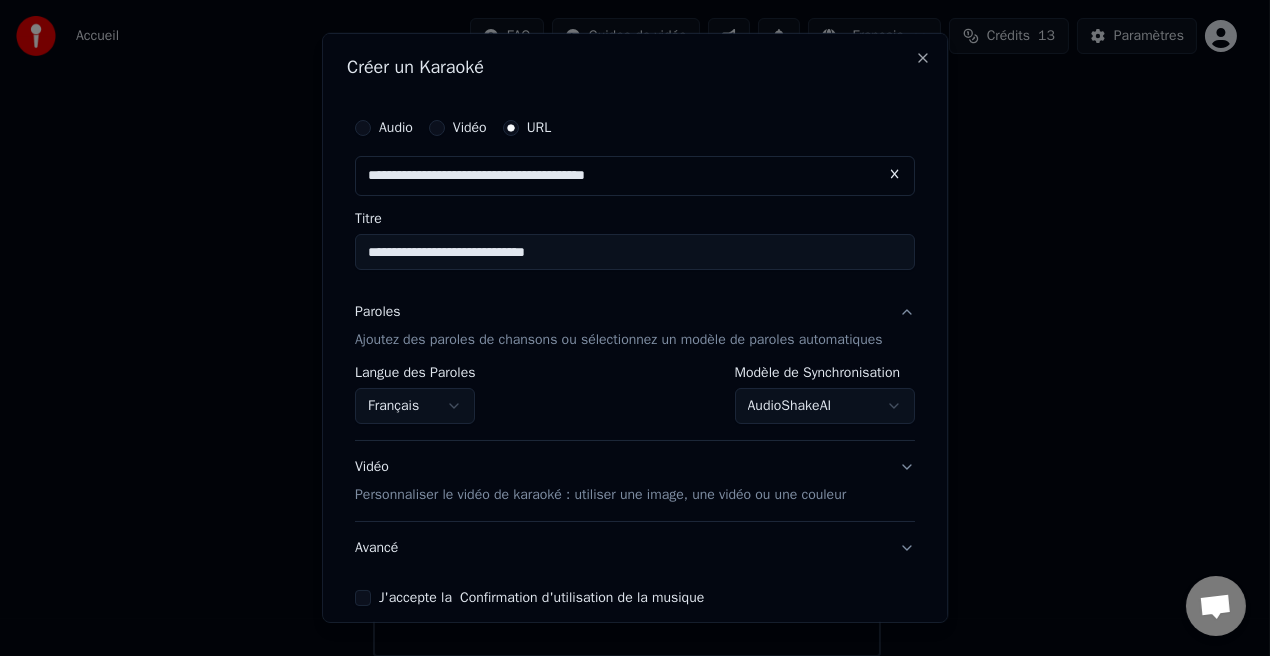 click on "J'accepte la   Confirmation d'utilisation de la musique" at bounding box center [363, 598] 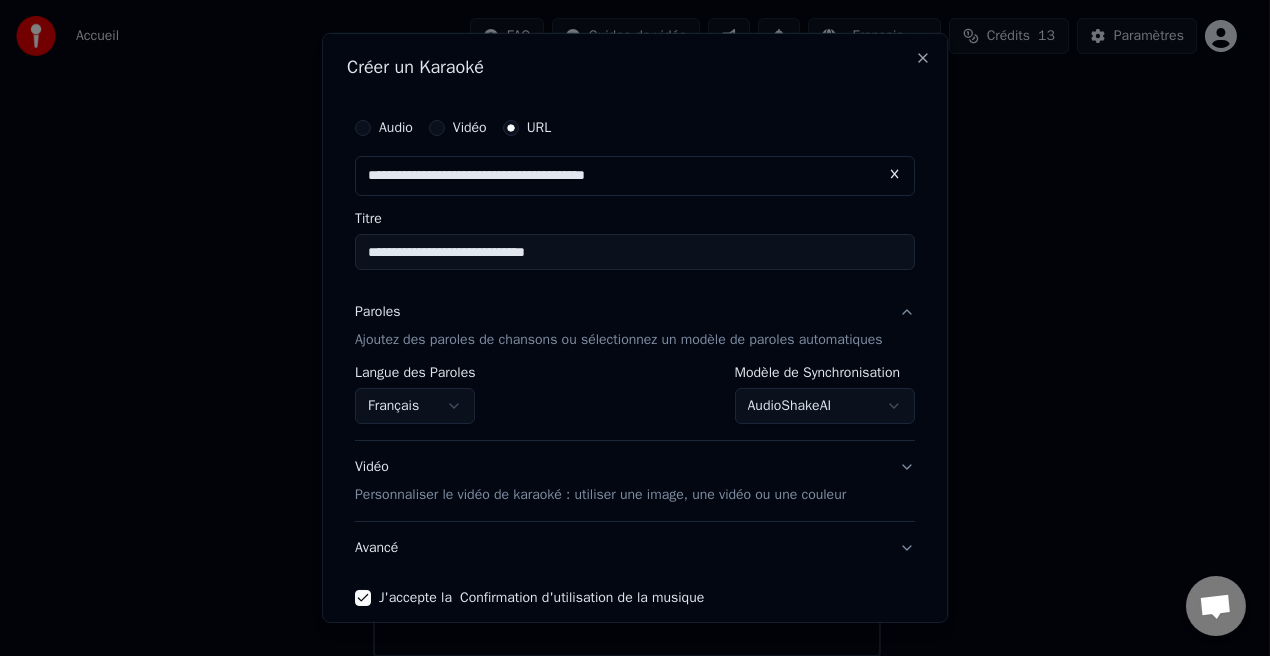 click on "**********" at bounding box center (626, 259) 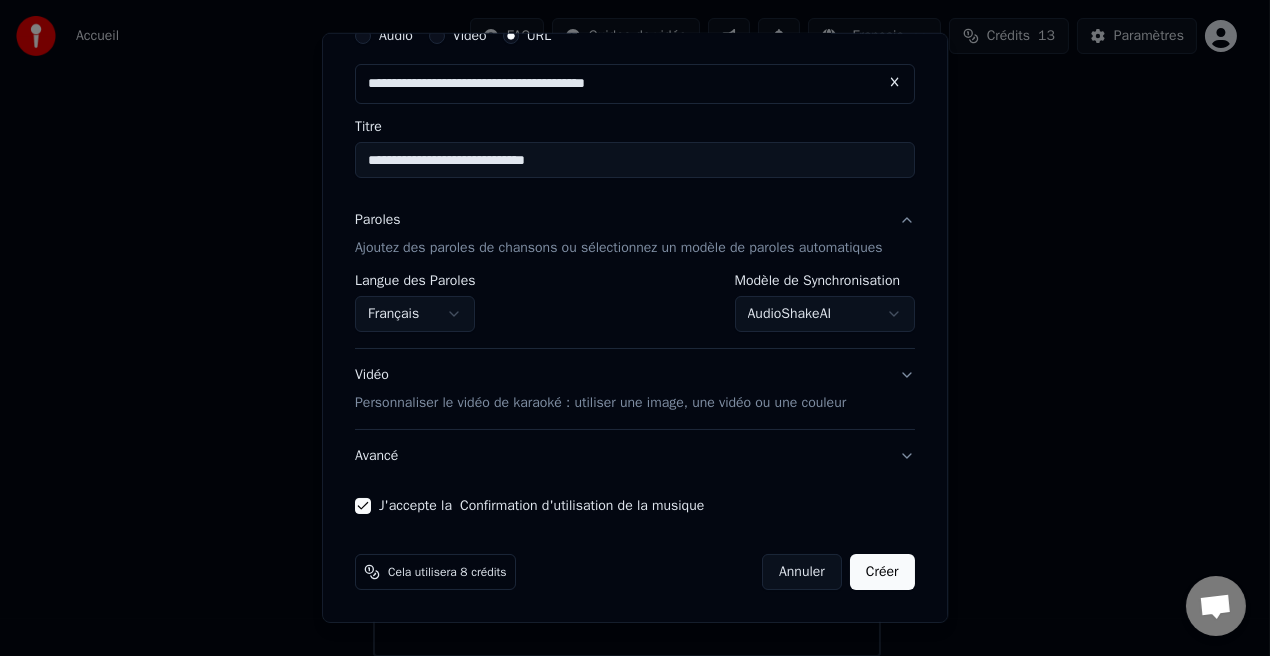 click on "Créer" at bounding box center [882, 572] 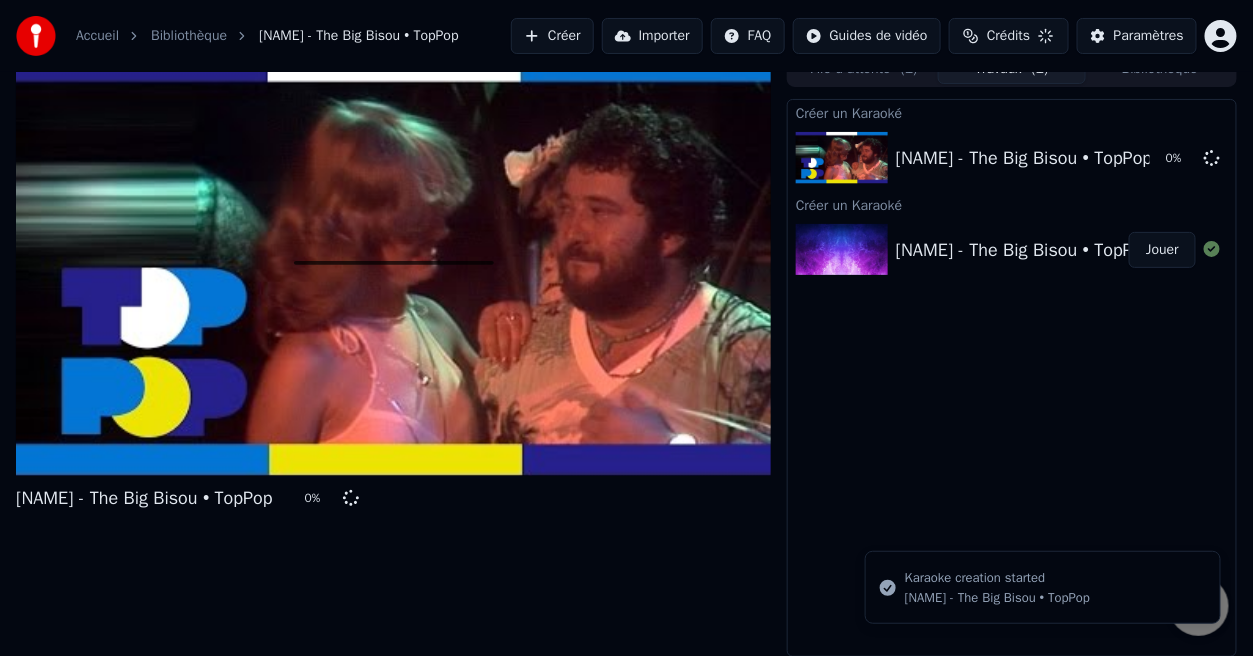 scroll, scrollTop: 31, scrollLeft: 0, axis: vertical 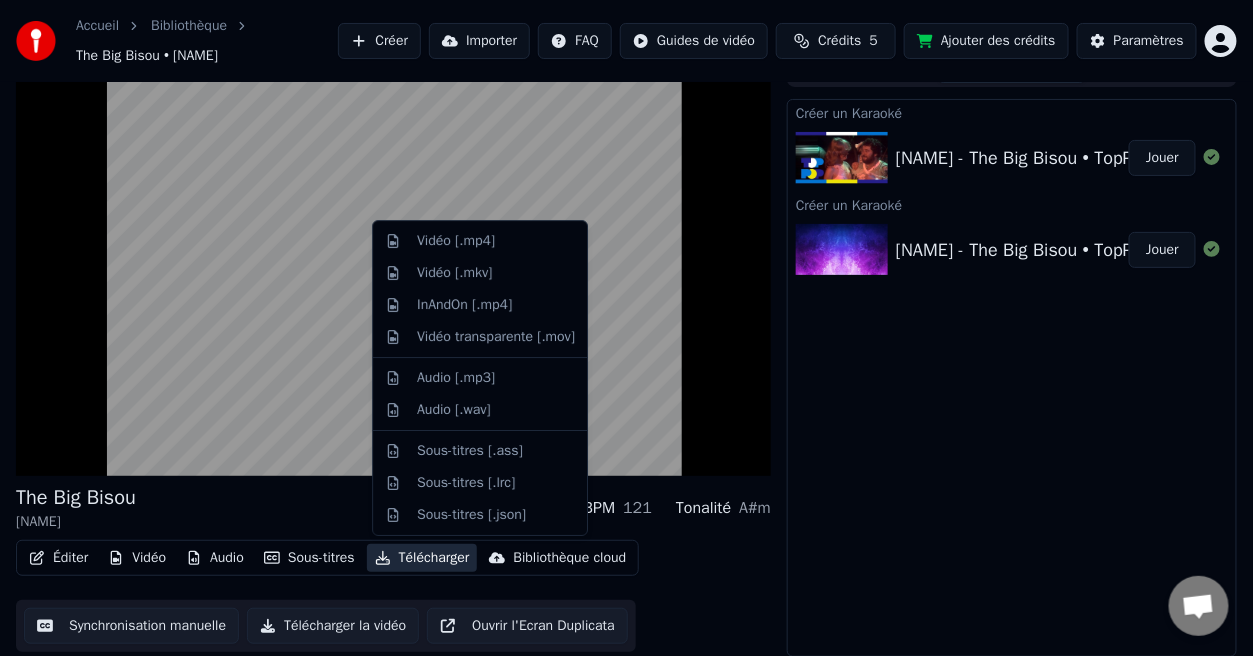 click on "Télécharger" at bounding box center (422, 558) 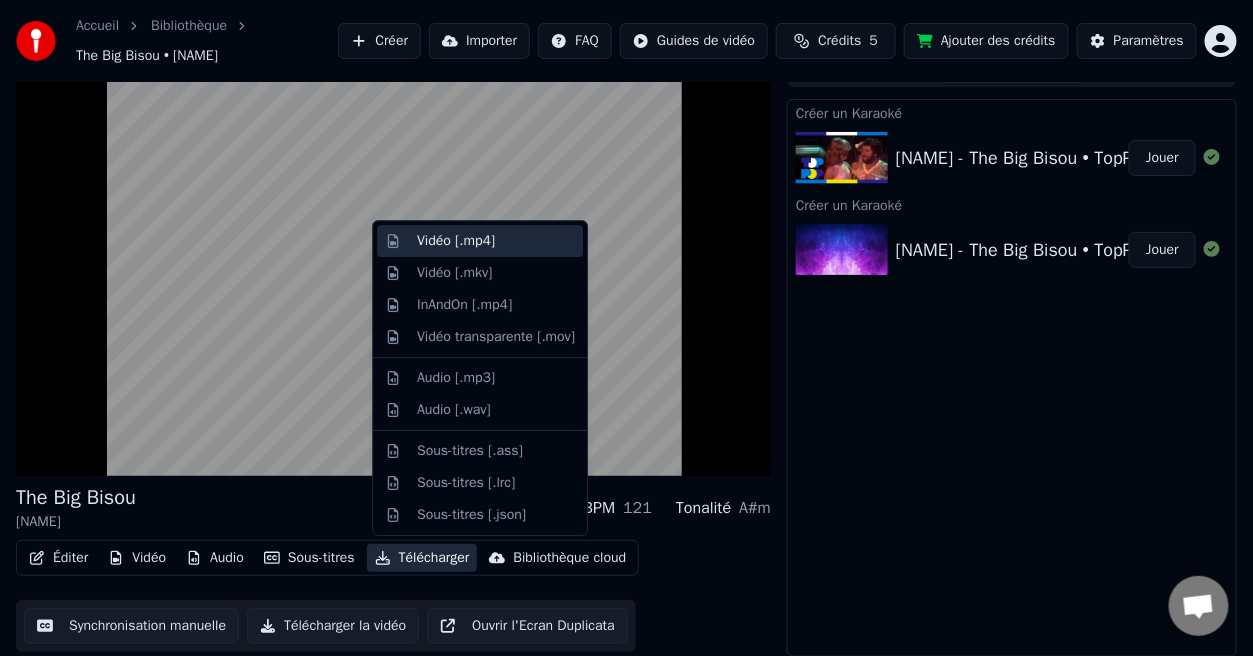 click on "Vidéo [.mp4]" at bounding box center (456, 241) 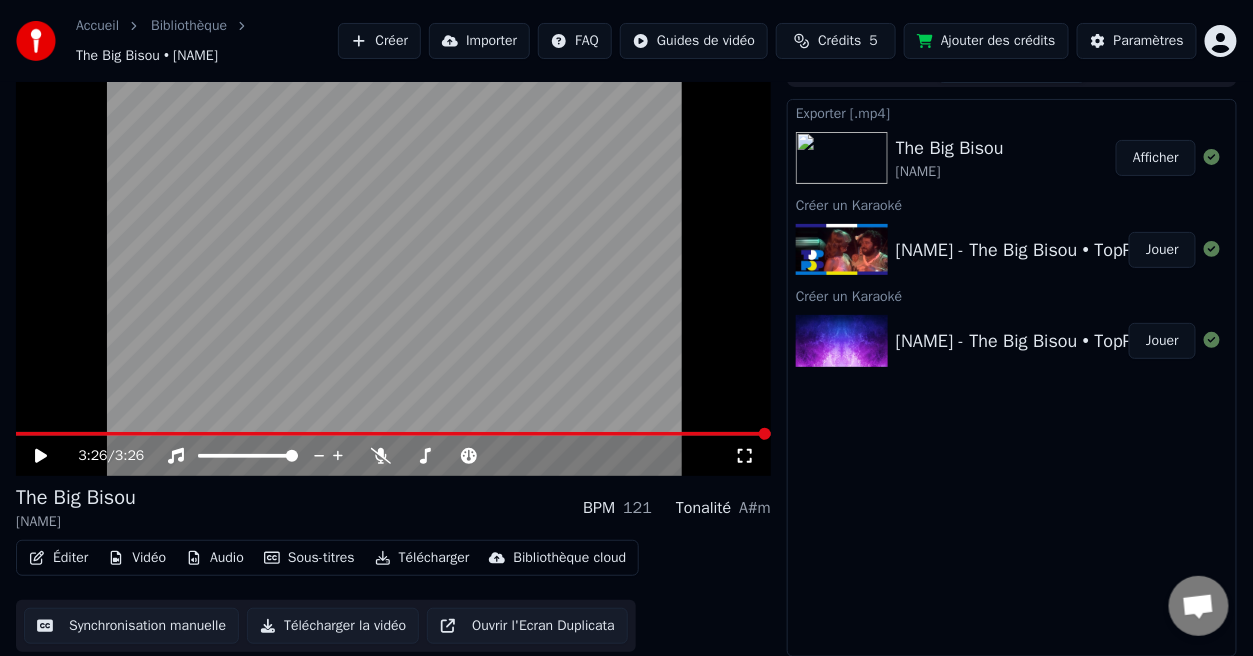 click on "Audio" at bounding box center [215, 558] 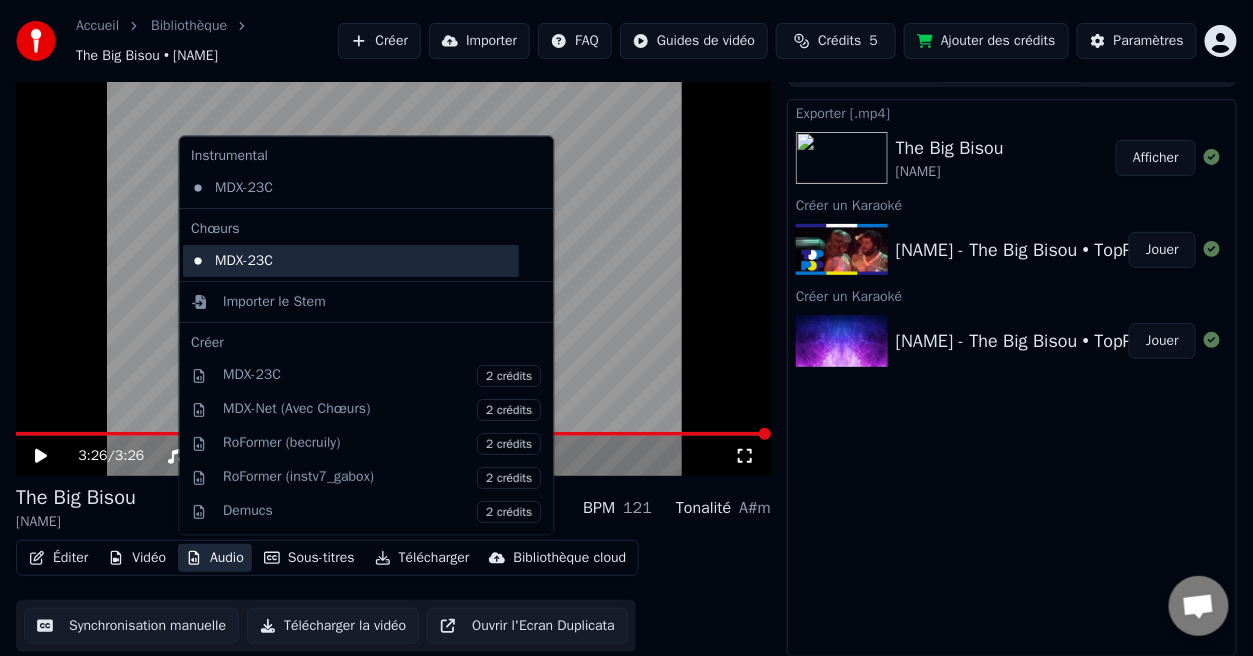 click on "MDX-23C" at bounding box center [352, 261] 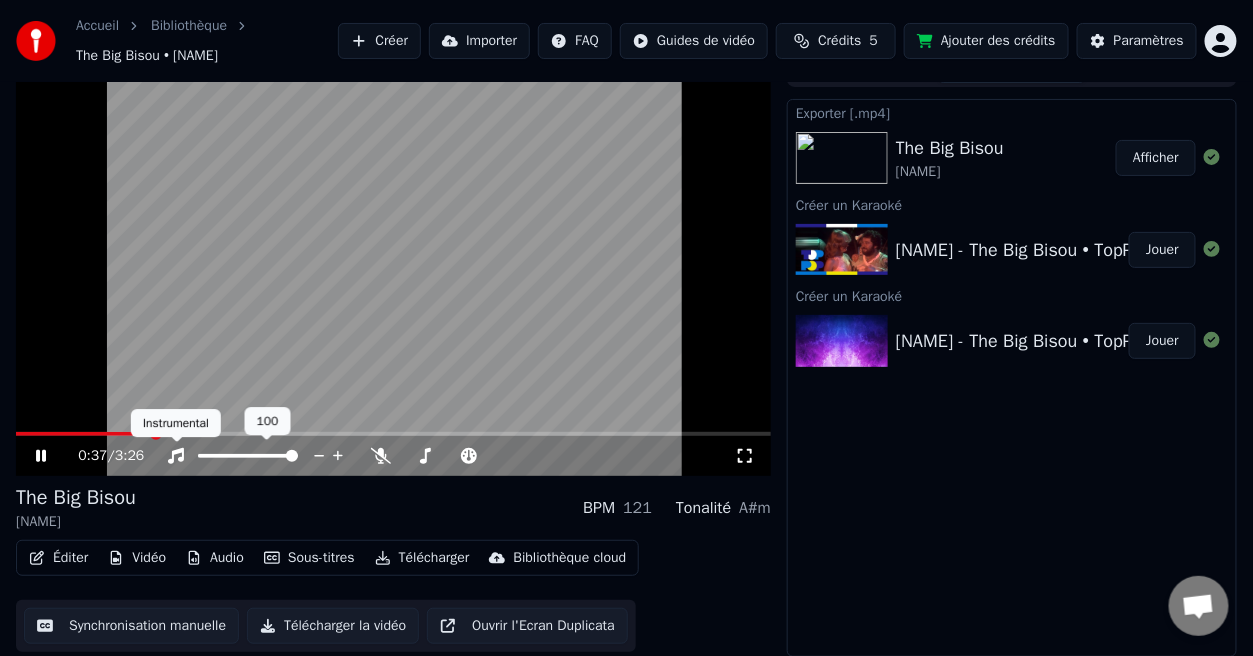 click 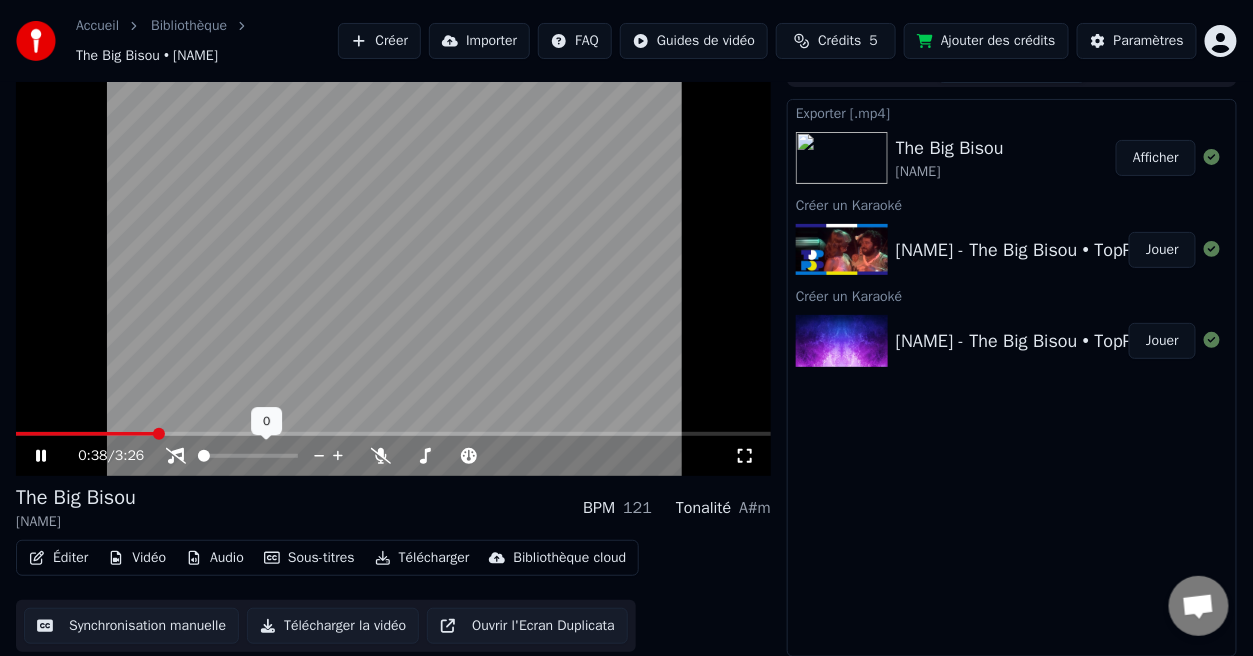 click 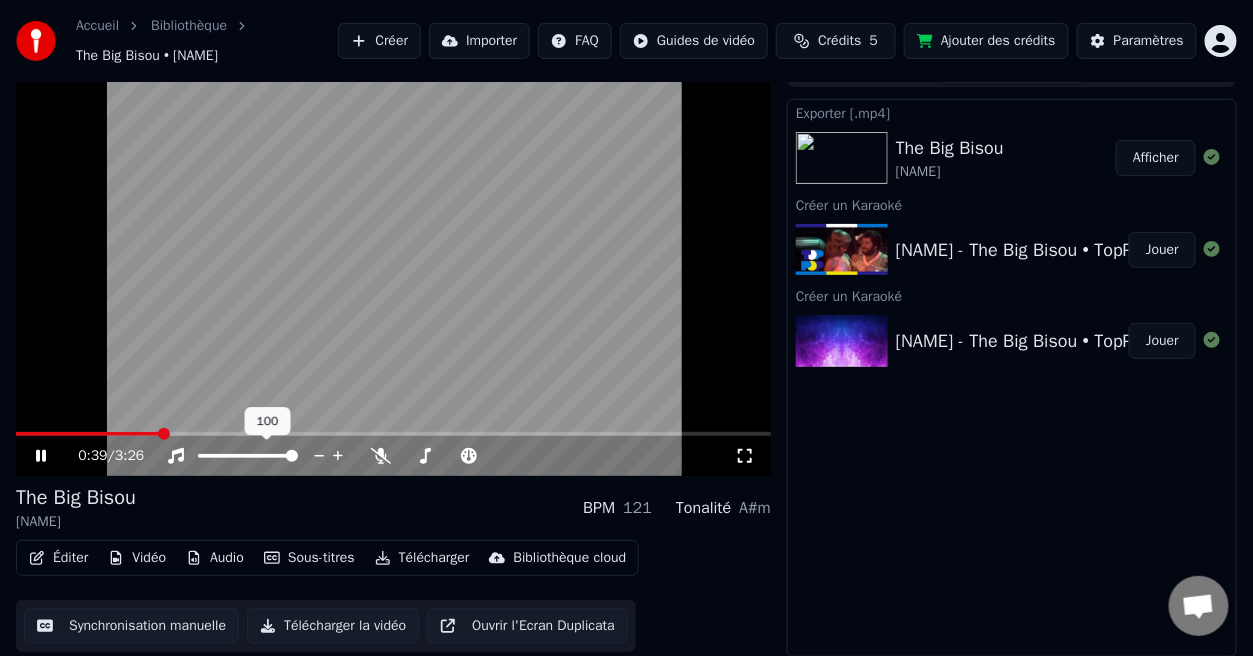 click 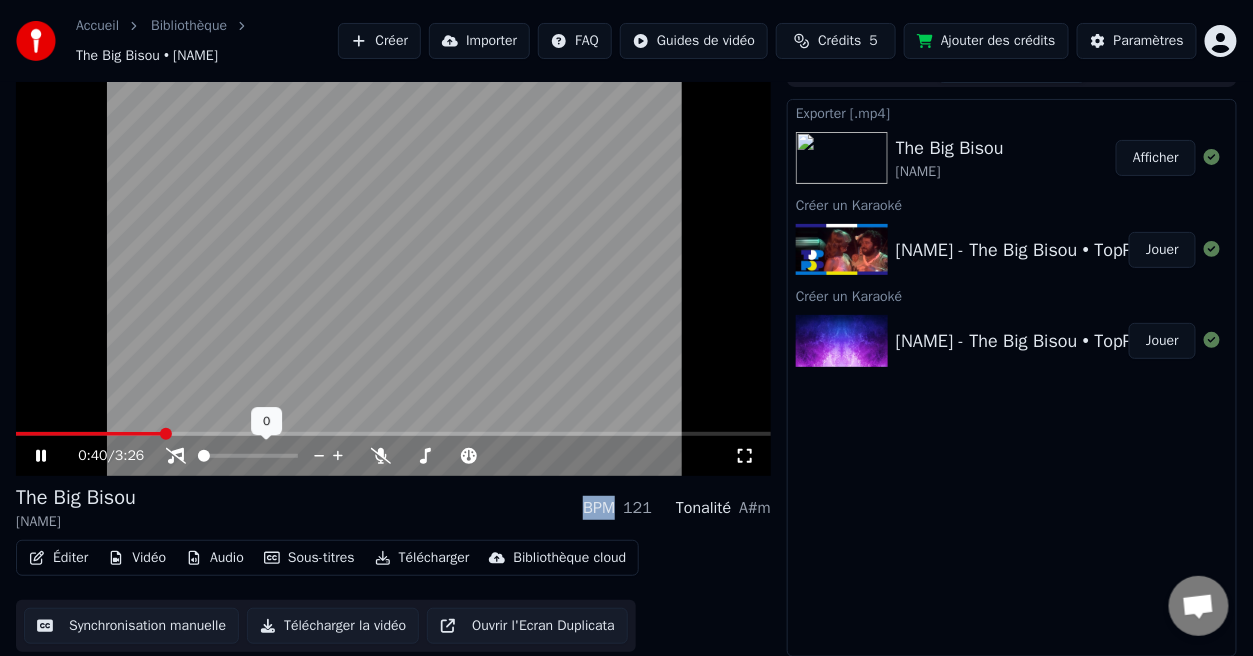 click 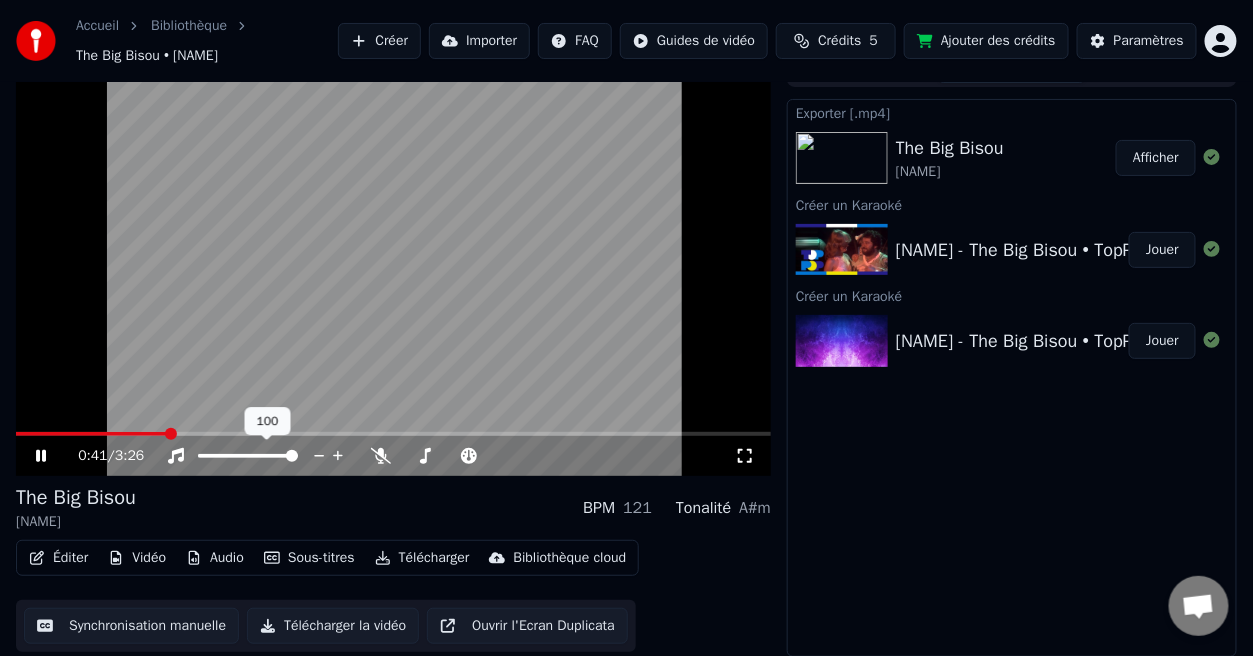 click 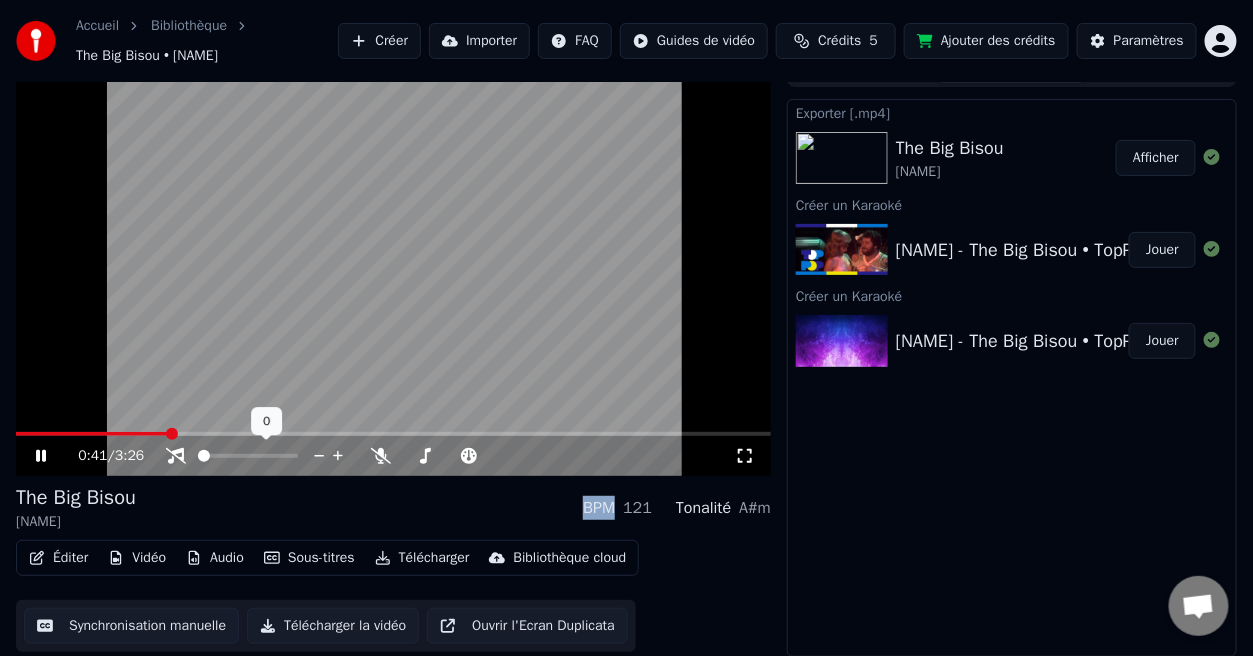 click 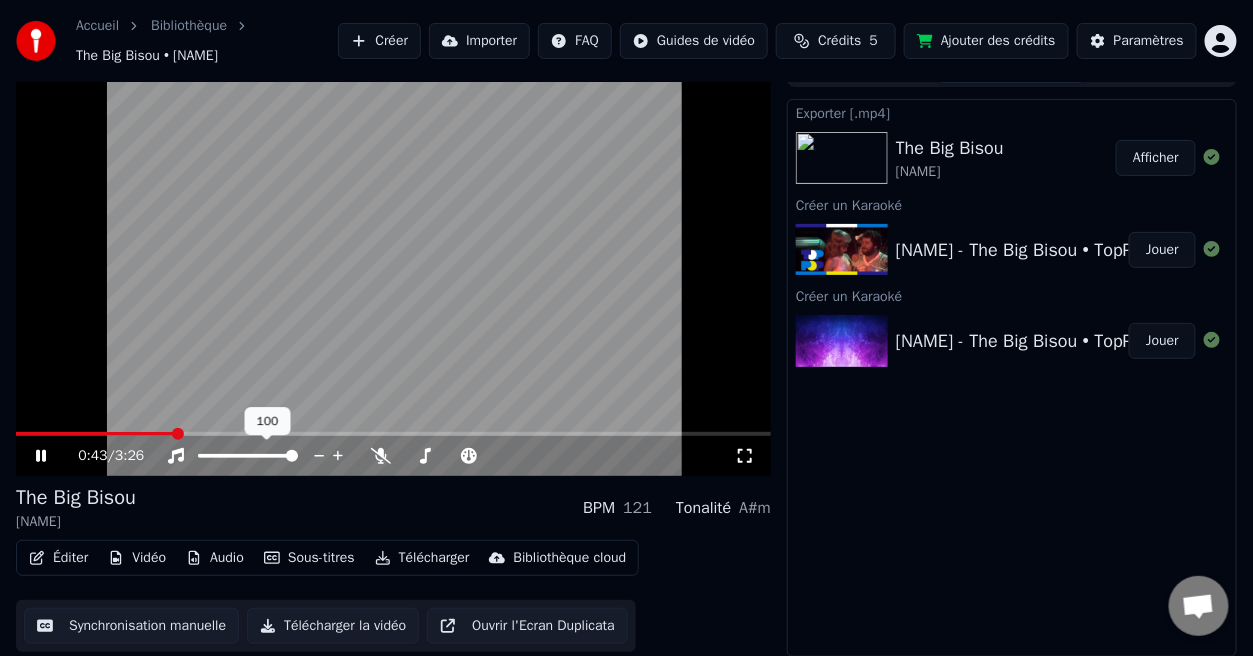 click 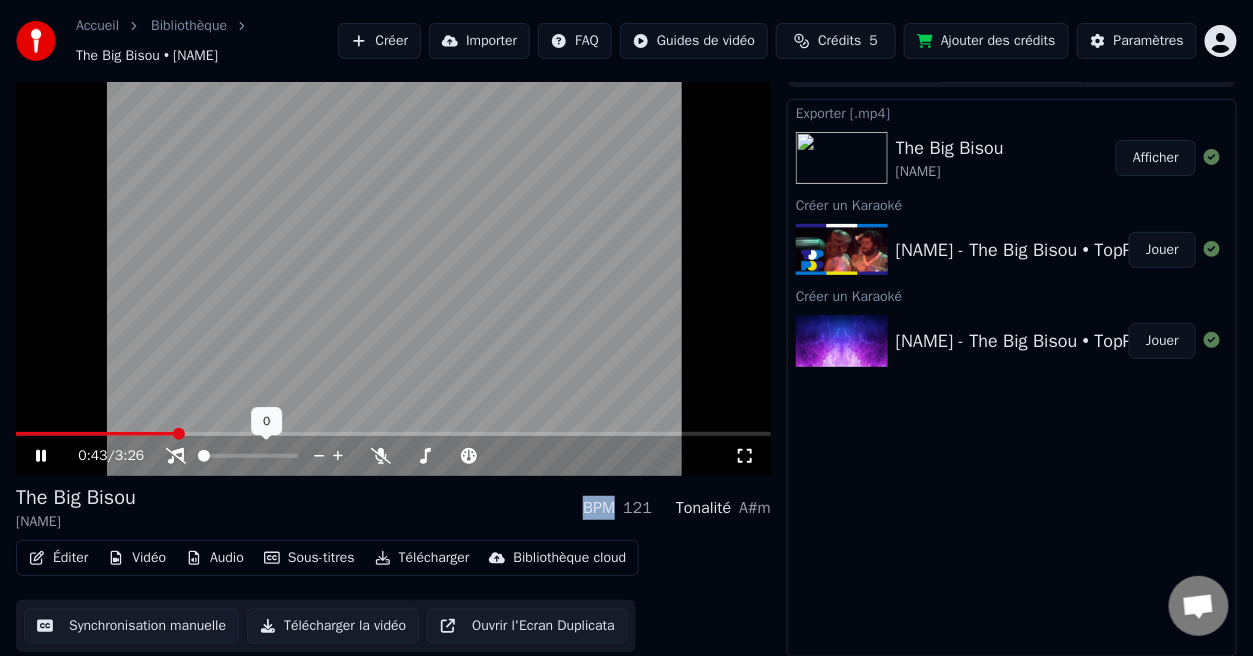 click 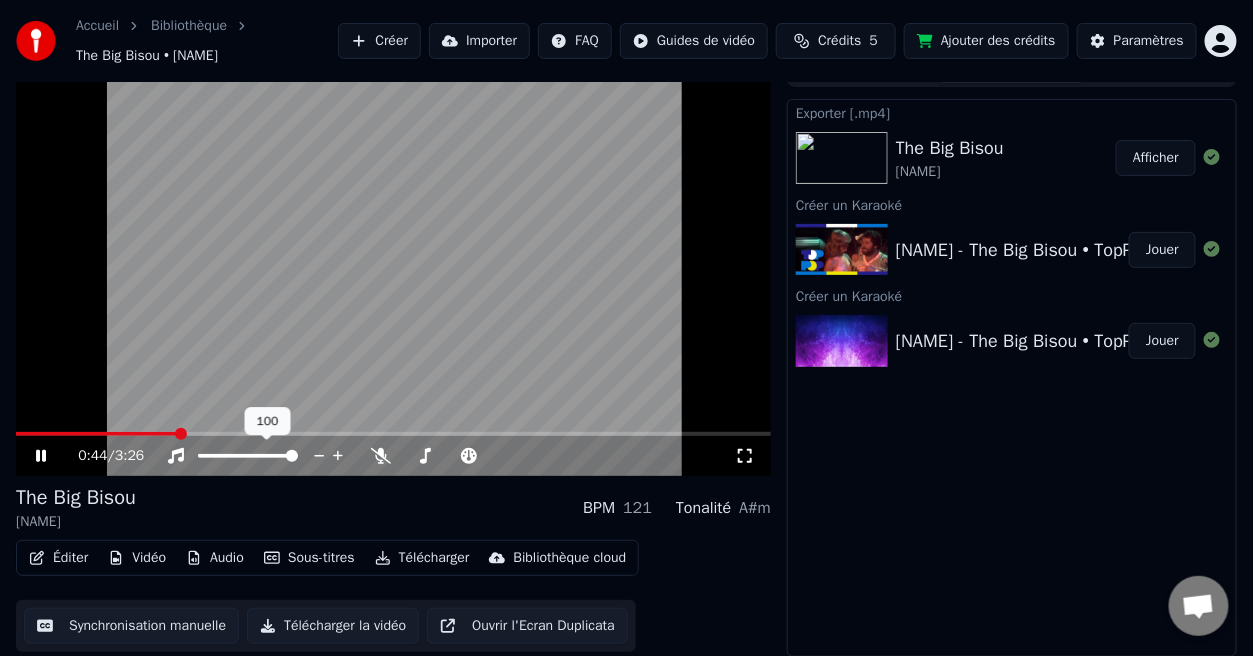 click 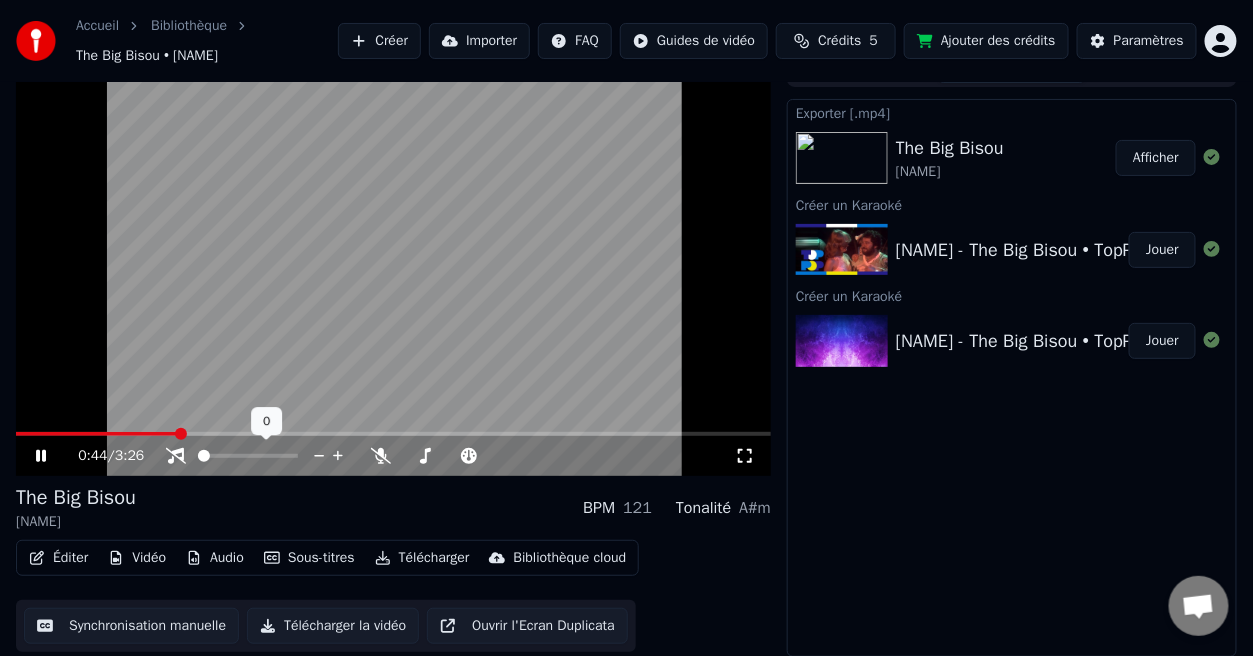 click 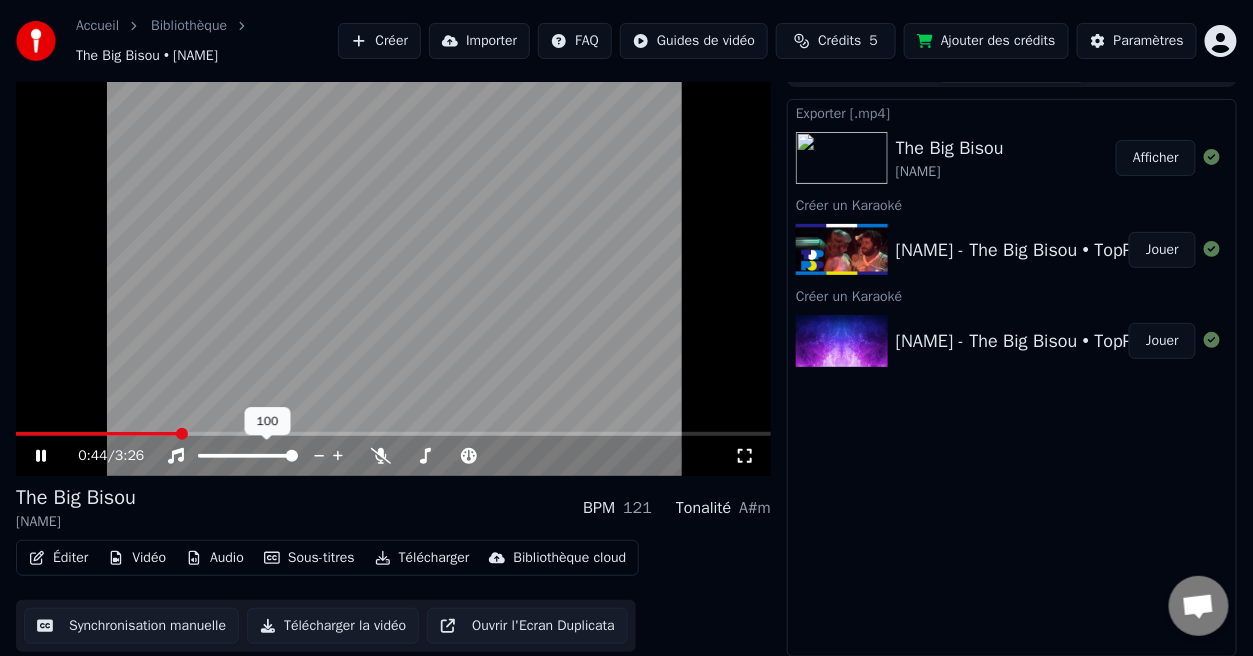click 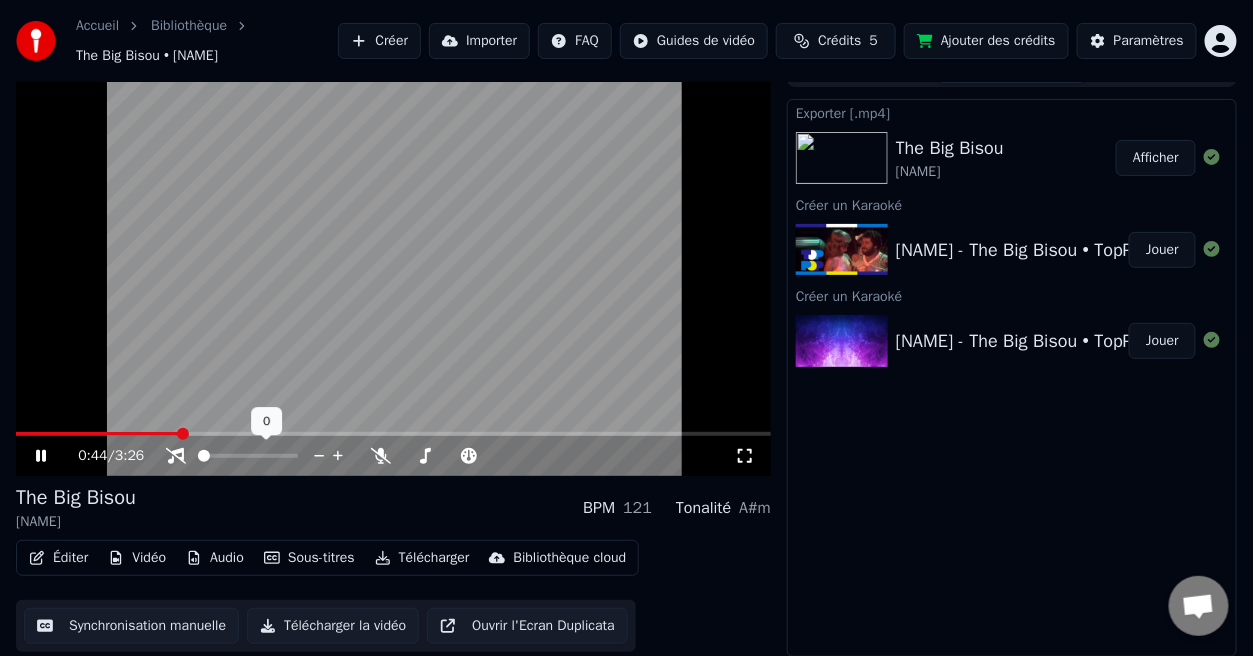 click 